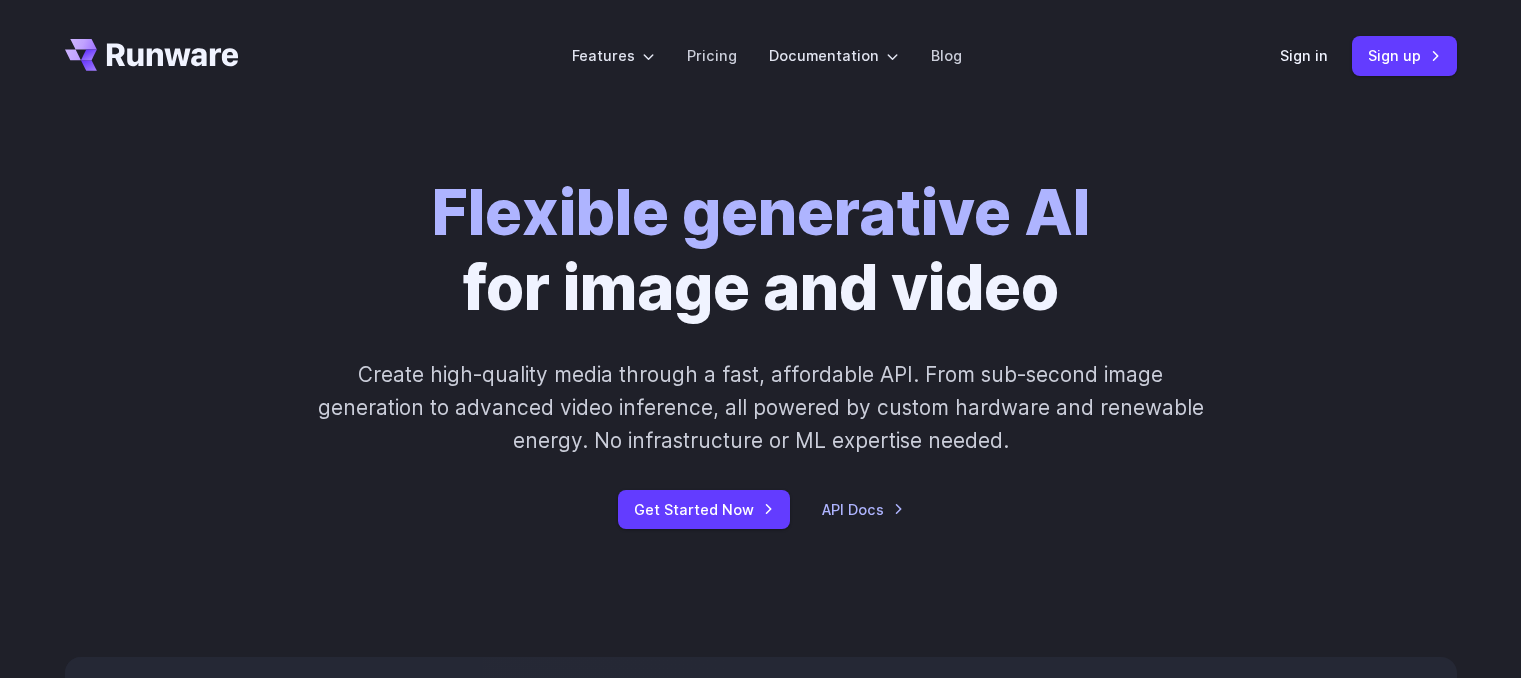 scroll, scrollTop: 0, scrollLeft: 0, axis: both 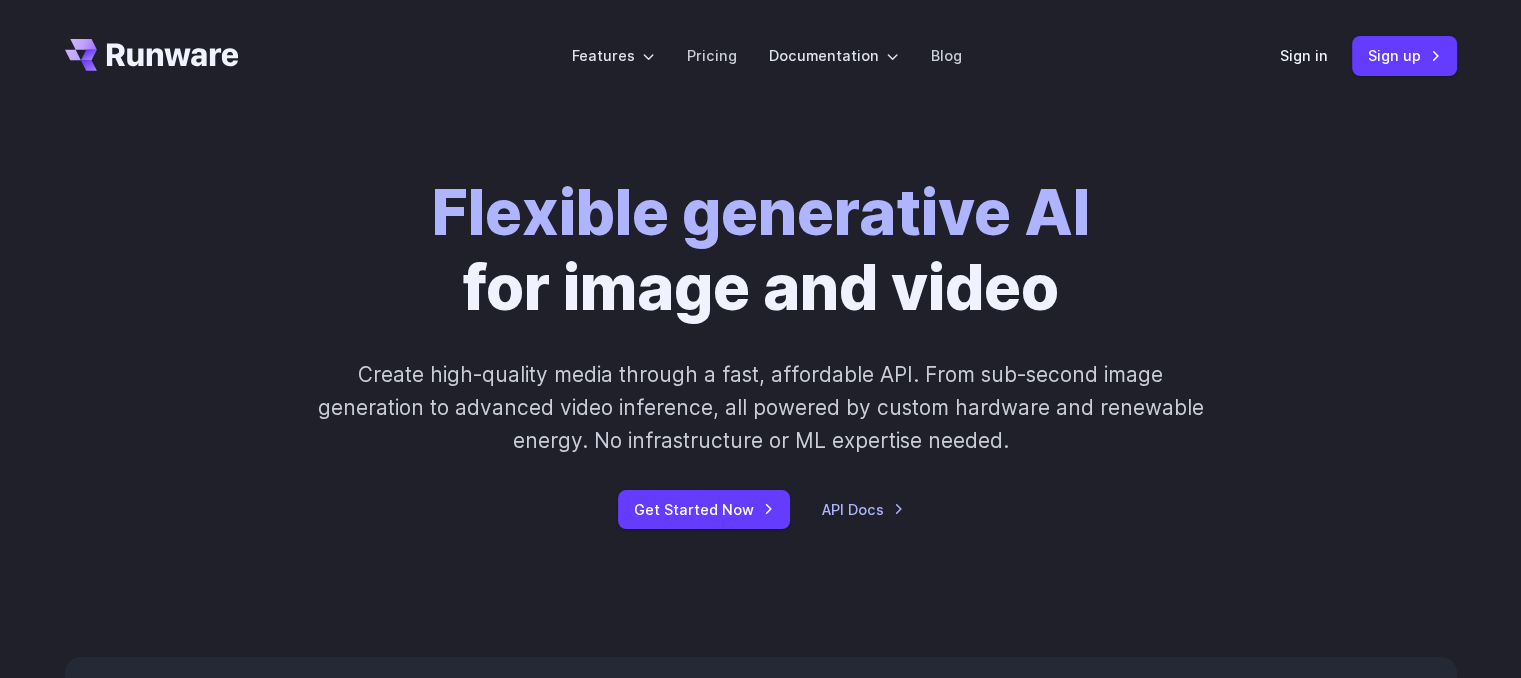 click on "Flexible generative AI for image and video    Create high-quality media through a fast, affordable API. From sub-second image generation to advanced video inference, all powered by custom hardware and renewable energy. No infrastructure or ML expertise needed.
Get Started Now
API Docs" at bounding box center [761, 352] 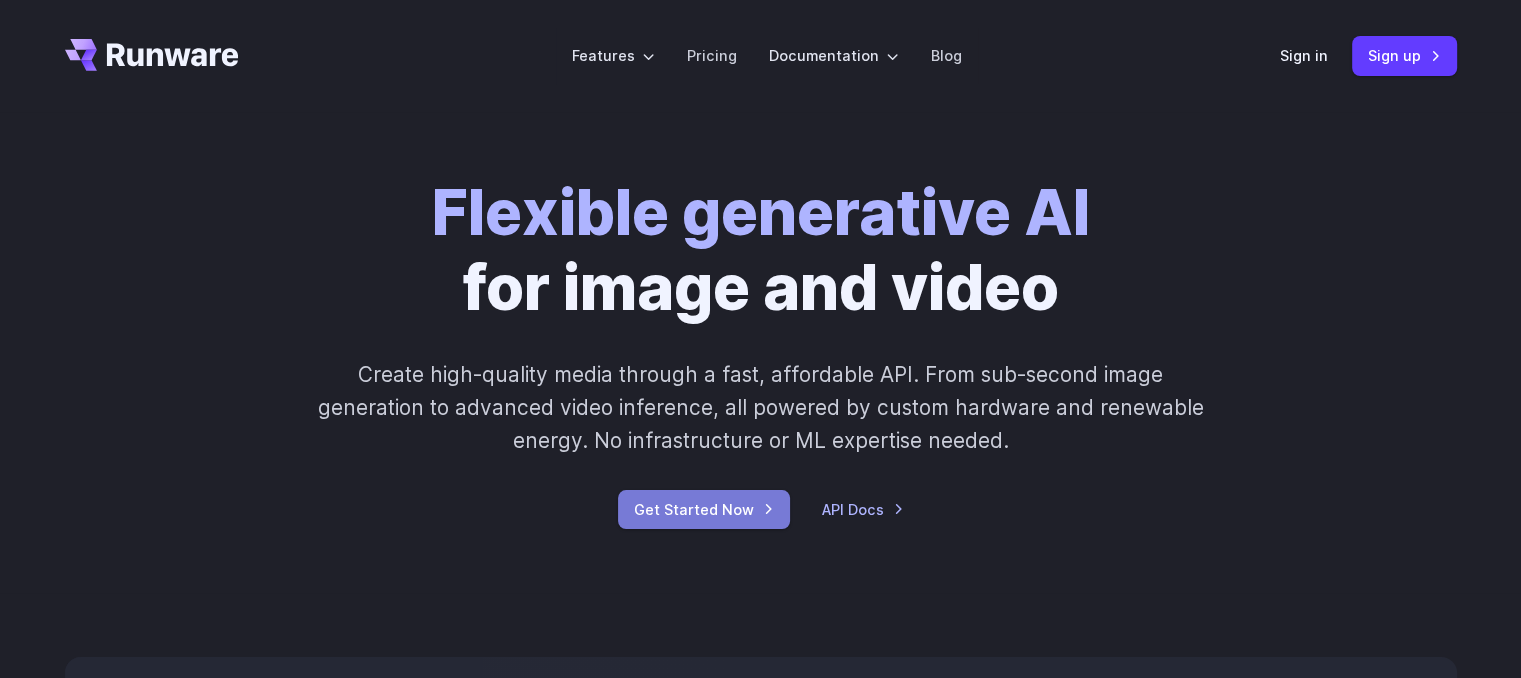 click on "Get Started Now" at bounding box center [704, 509] 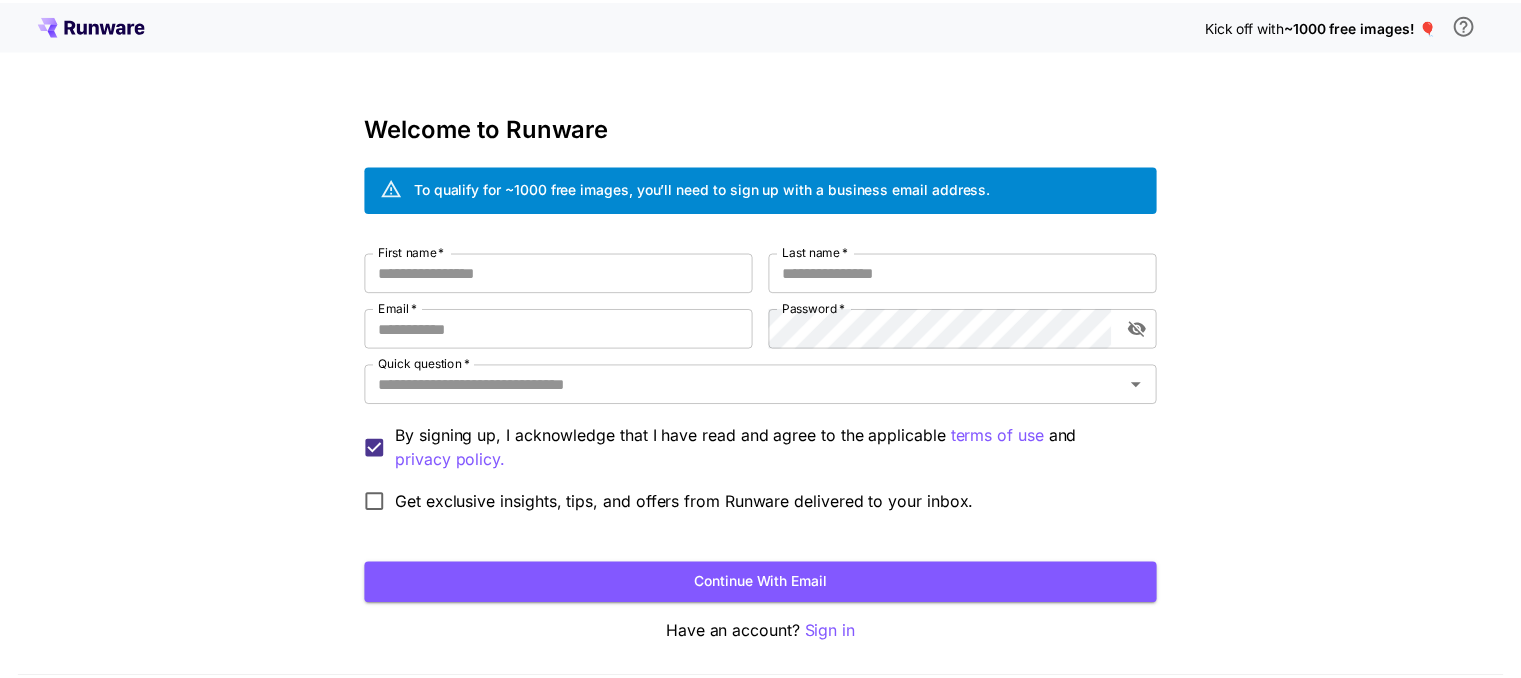 scroll, scrollTop: 0, scrollLeft: 0, axis: both 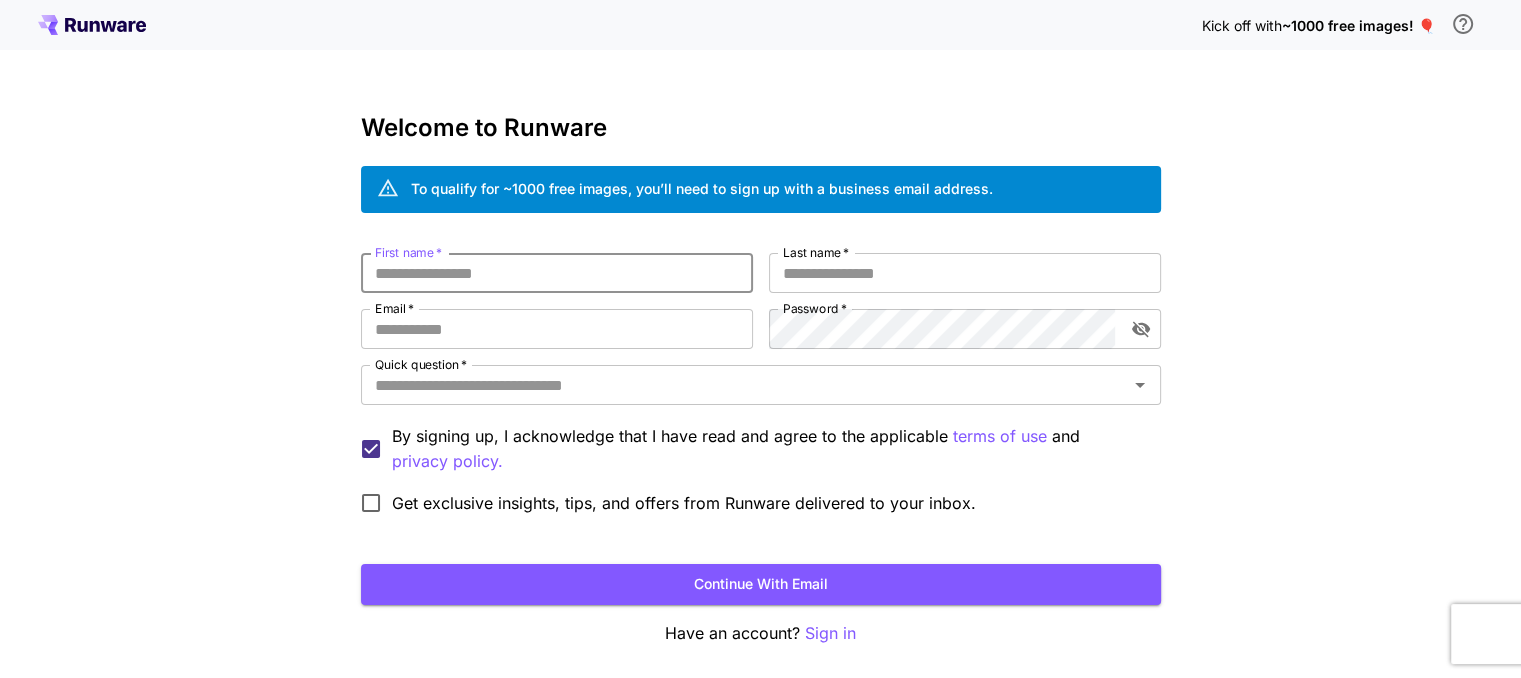 click on "First name   *" at bounding box center [557, 273] 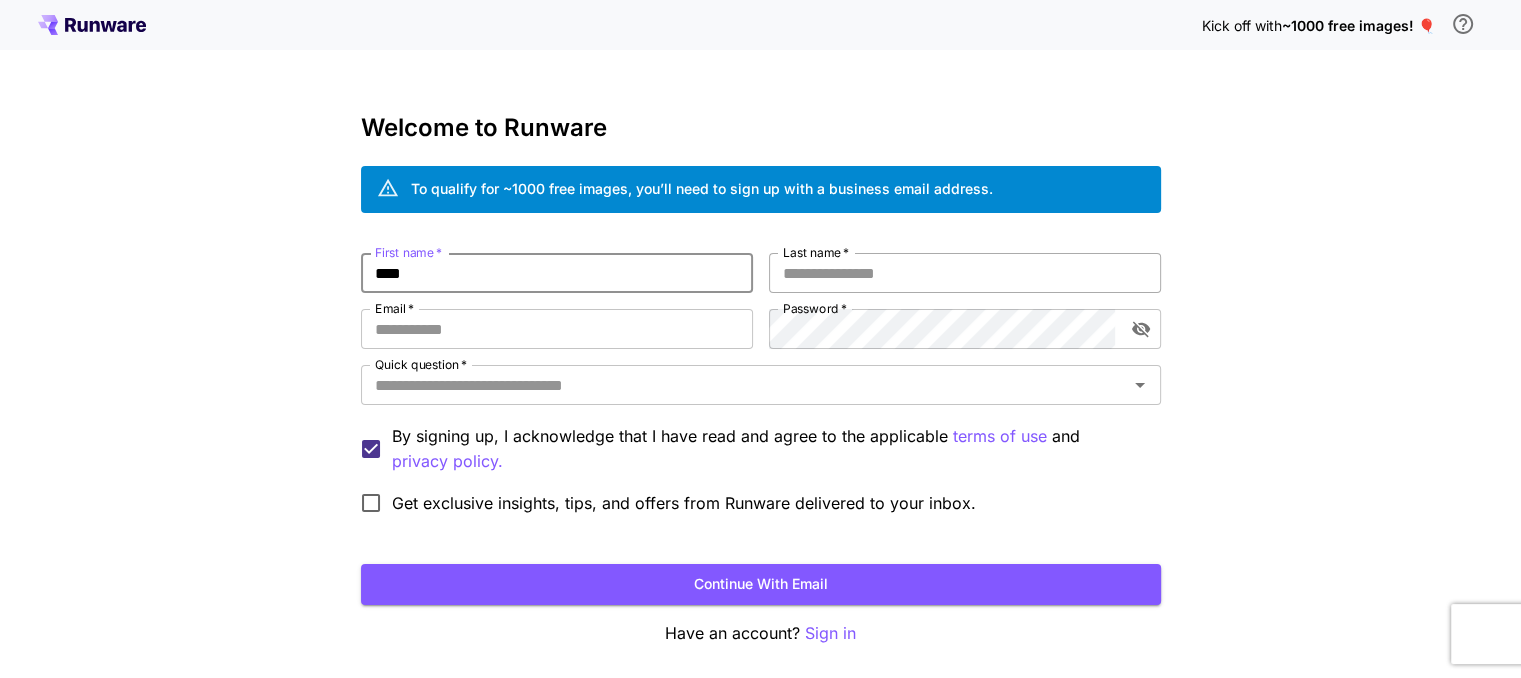 type on "****" 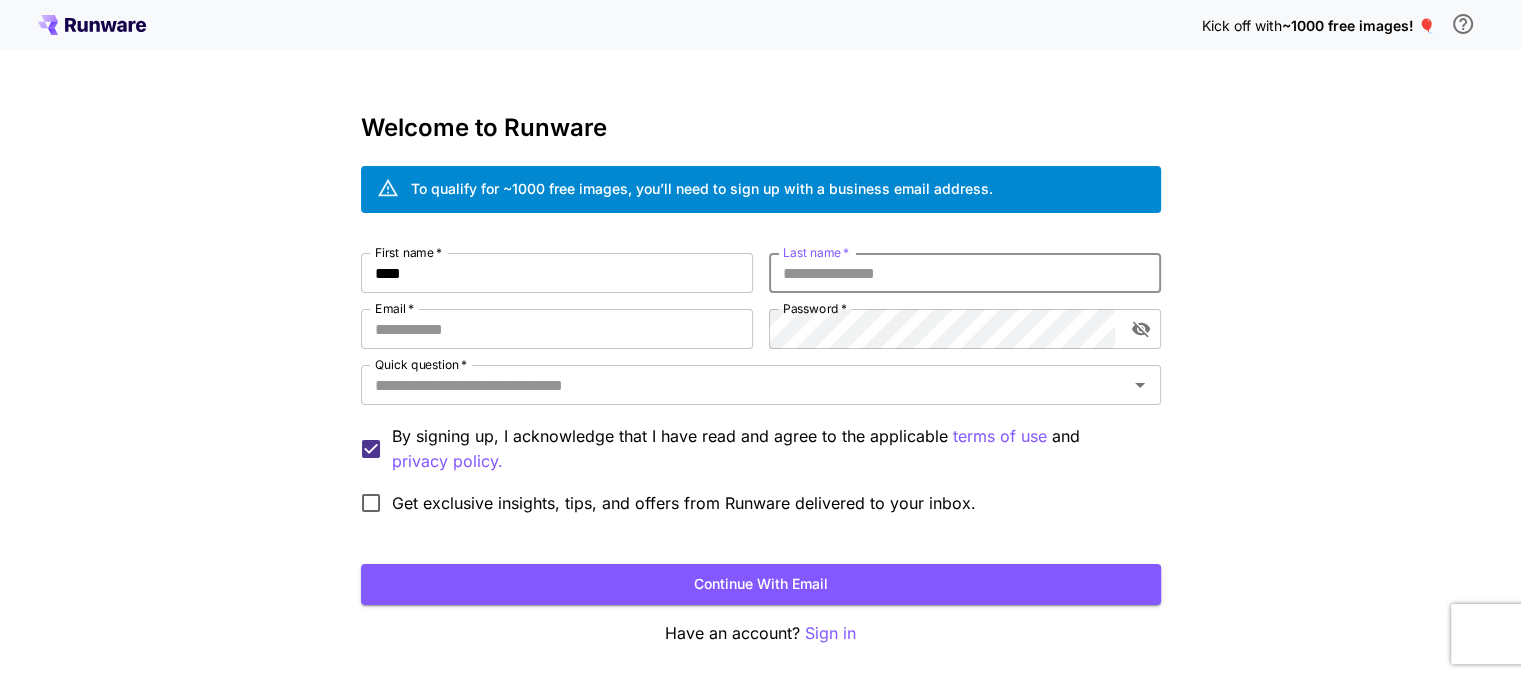 click on "Last name   *" at bounding box center (965, 273) 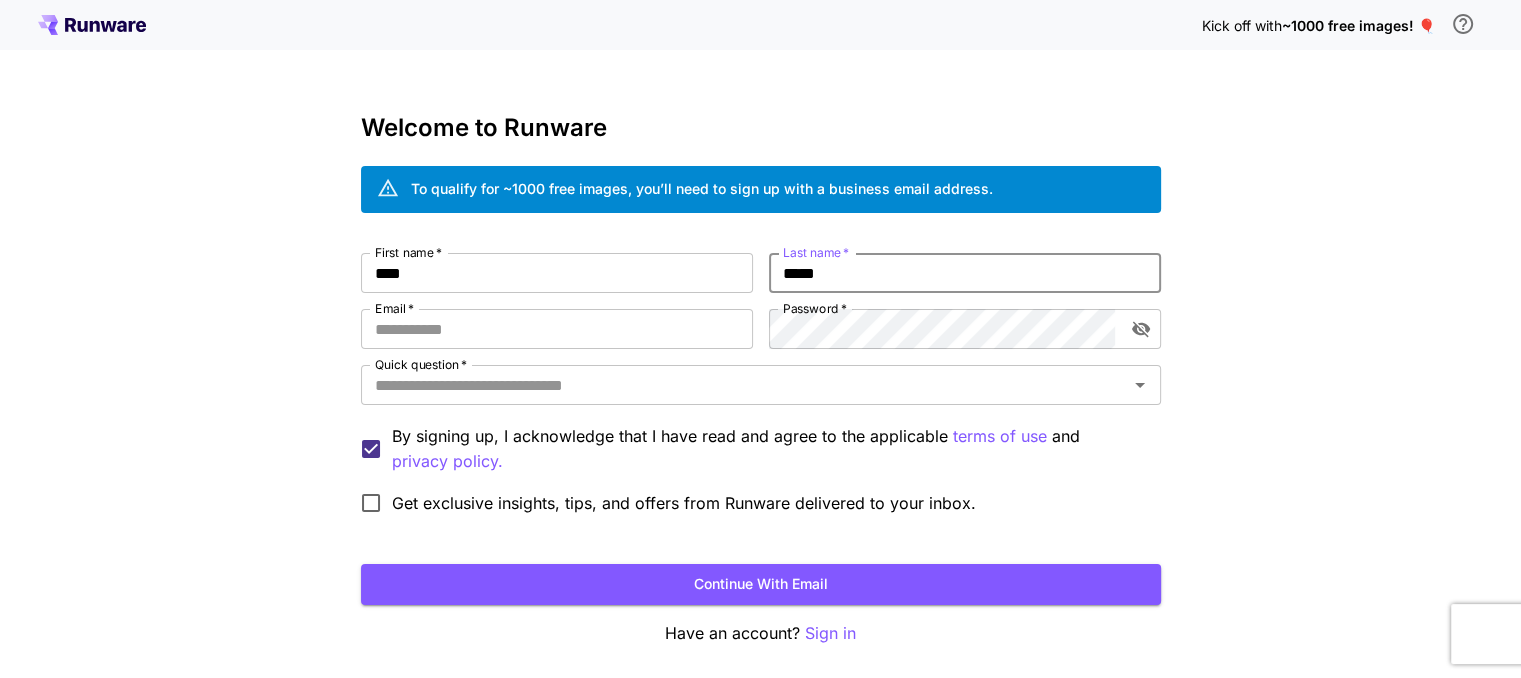 type on "*****" 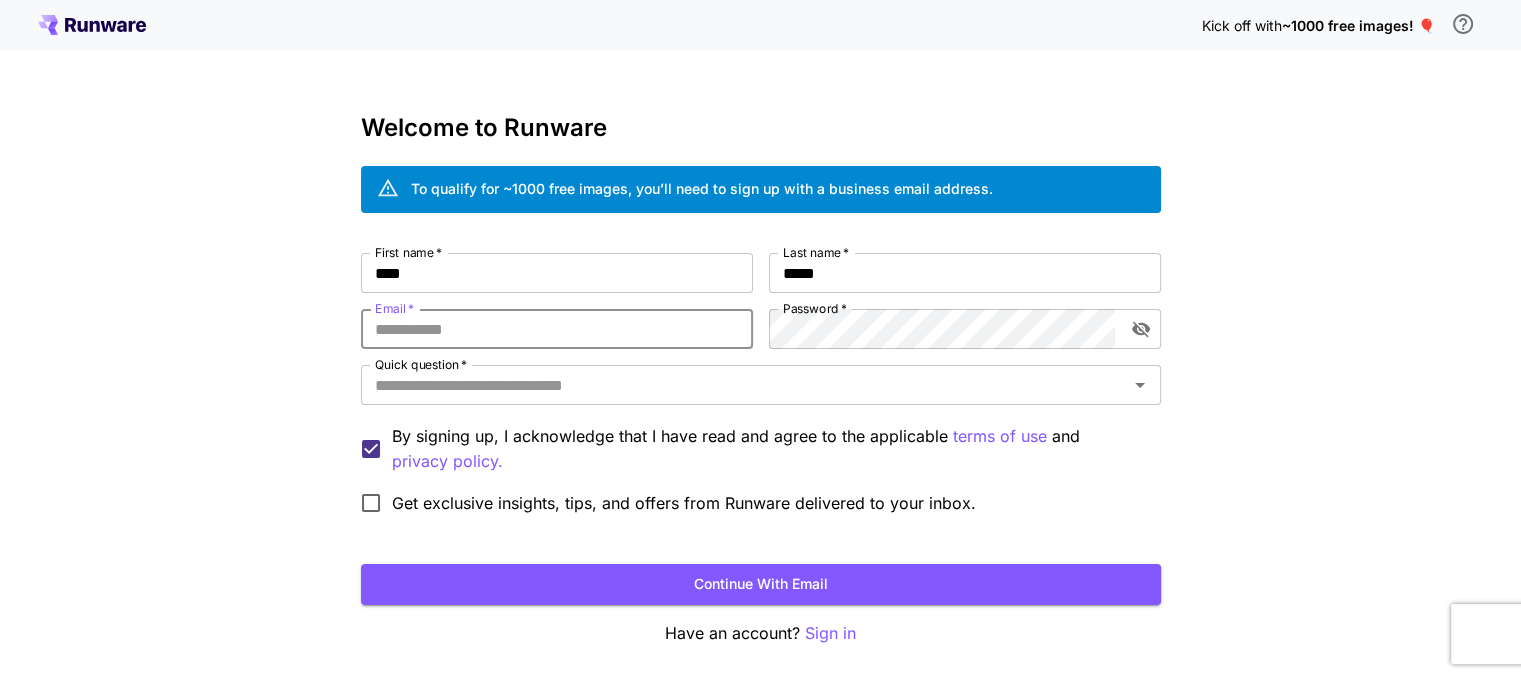 click on "Email   *" at bounding box center [557, 329] 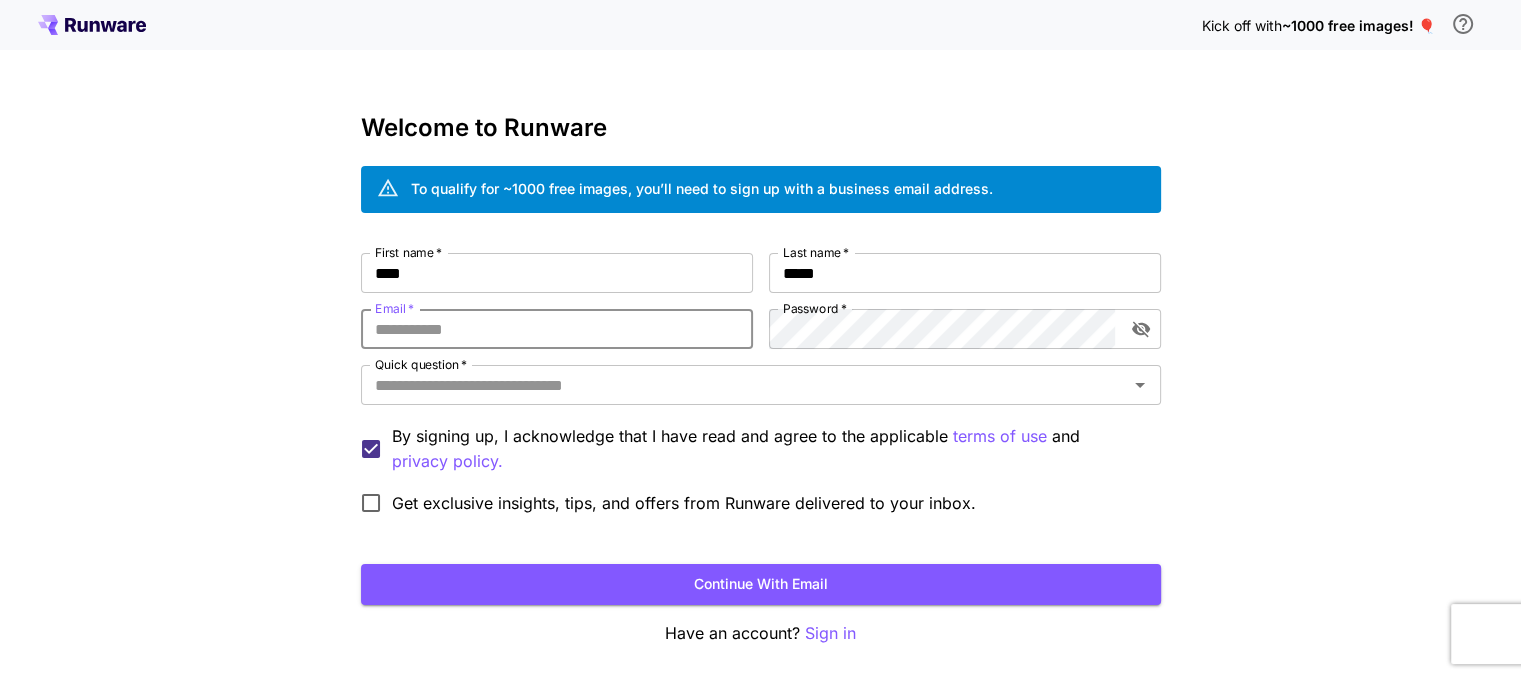 type on "**********" 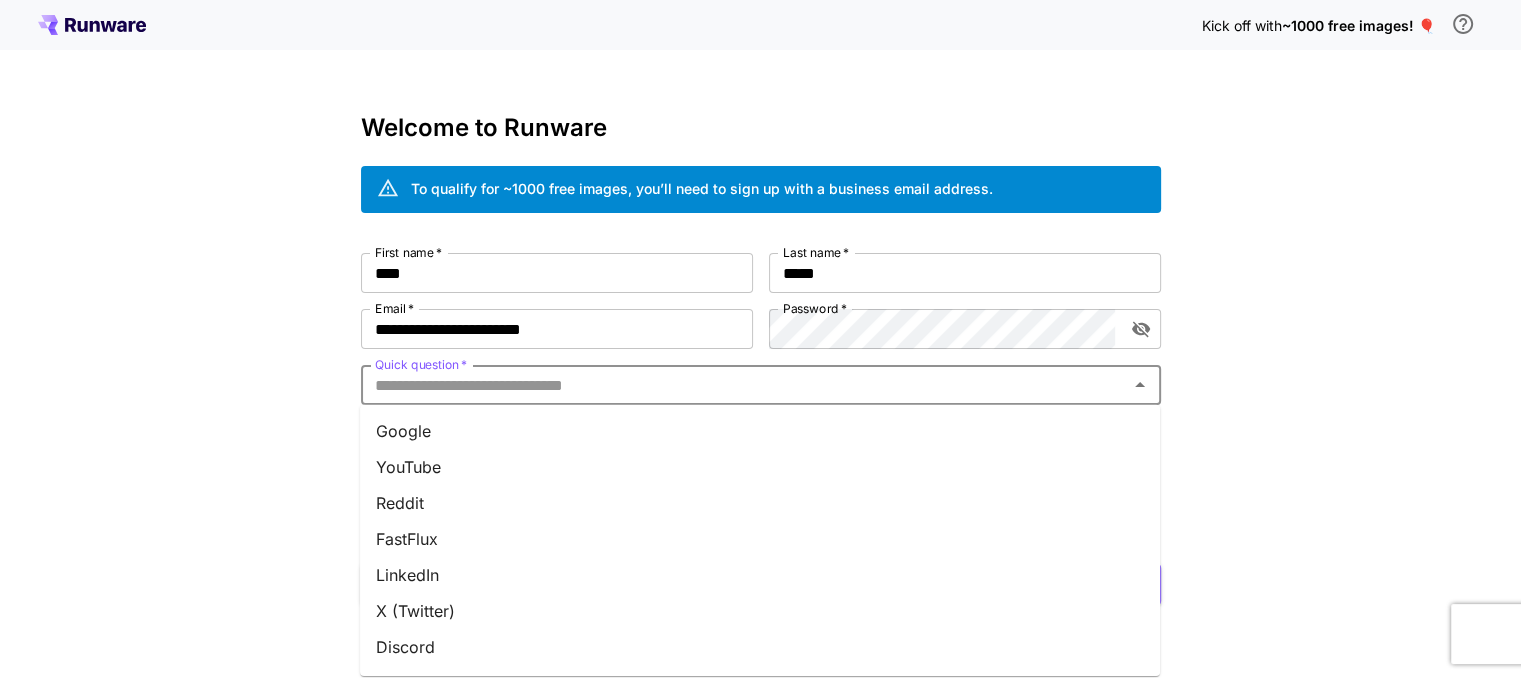 click on "Quick question   *" at bounding box center [744, 385] 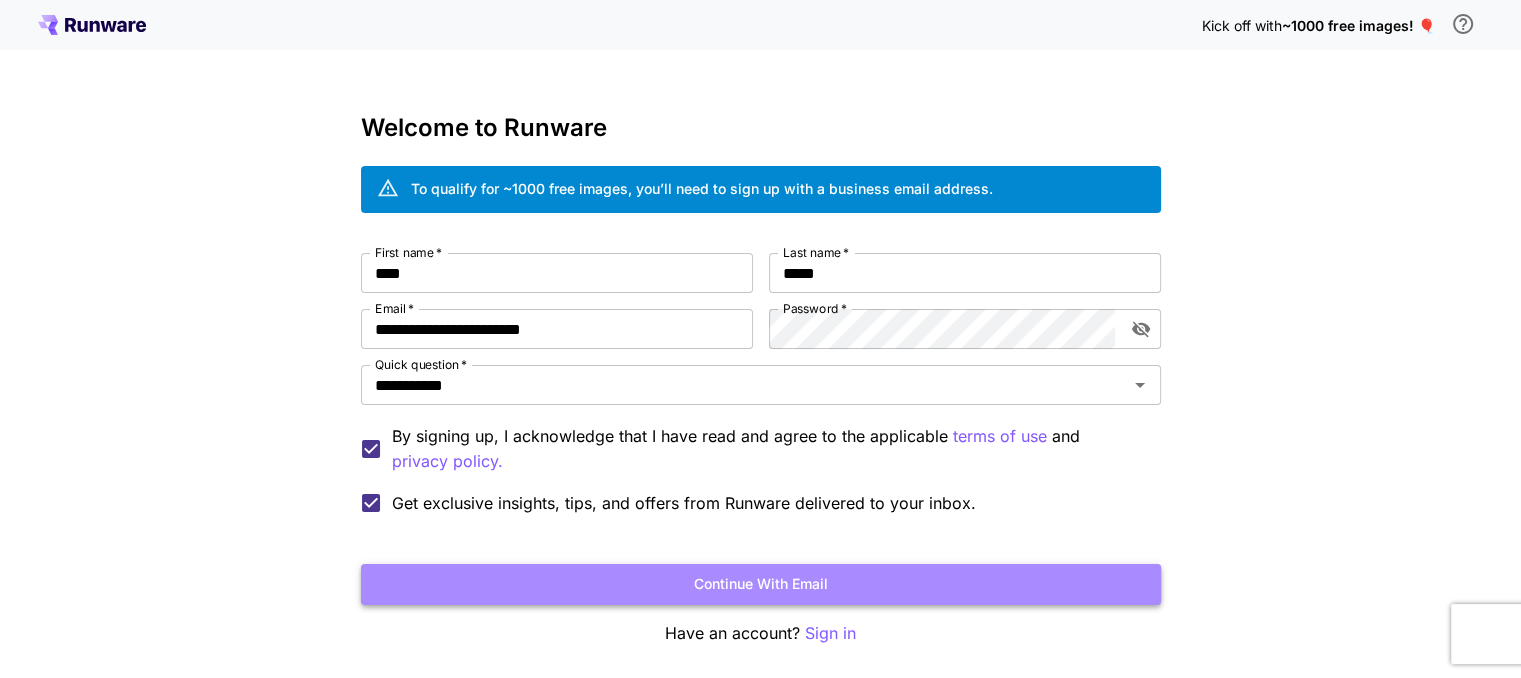 click on "Continue with email" at bounding box center (761, 584) 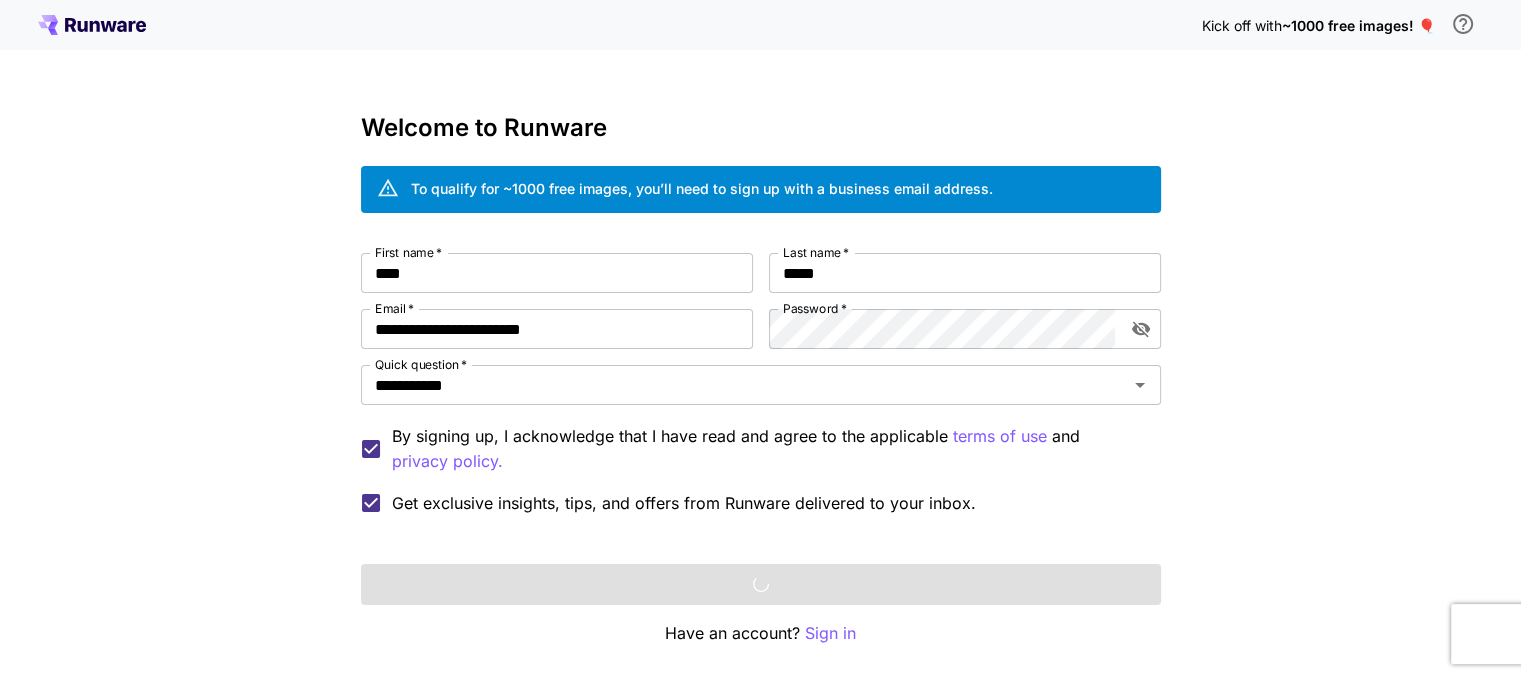 scroll, scrollTop: 74, scrollLeft: 0, axis: vertical 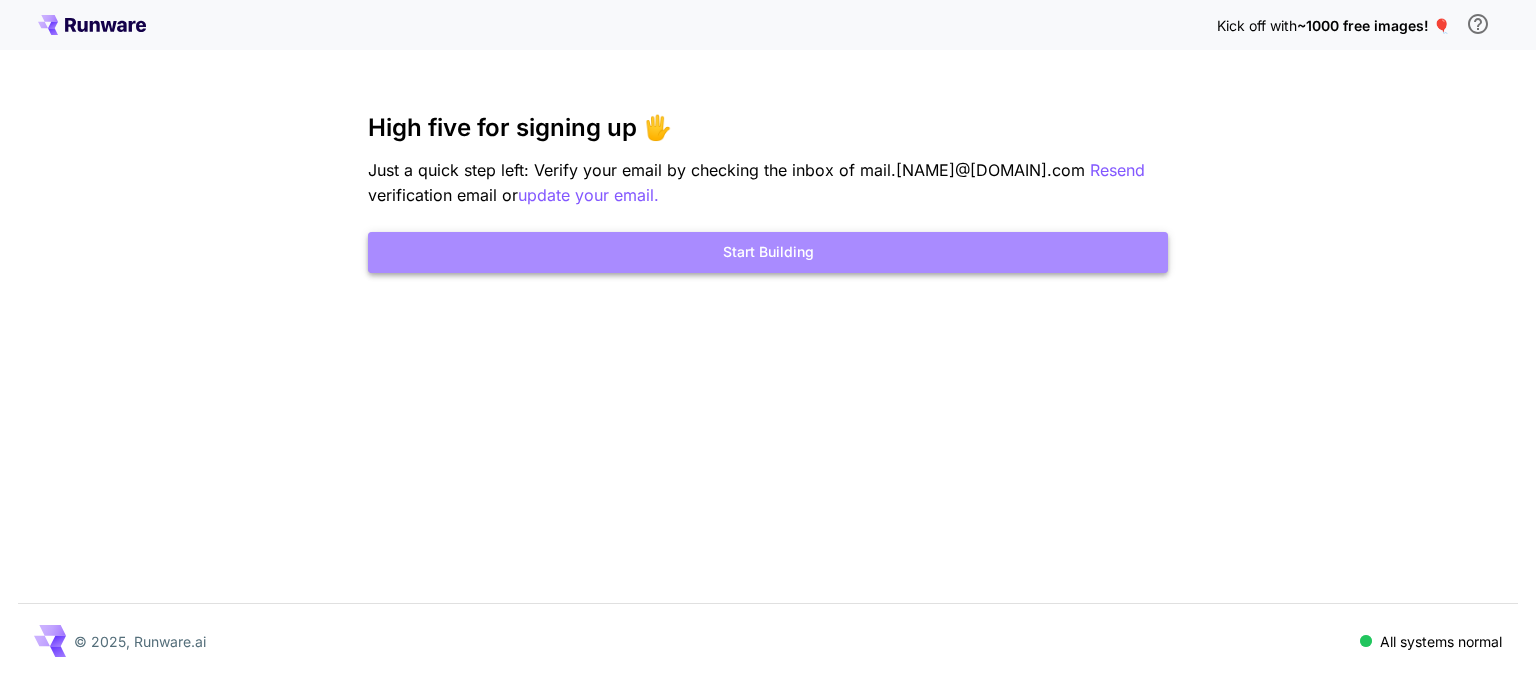 click on "Start Building" at bounding box center (768, 252) 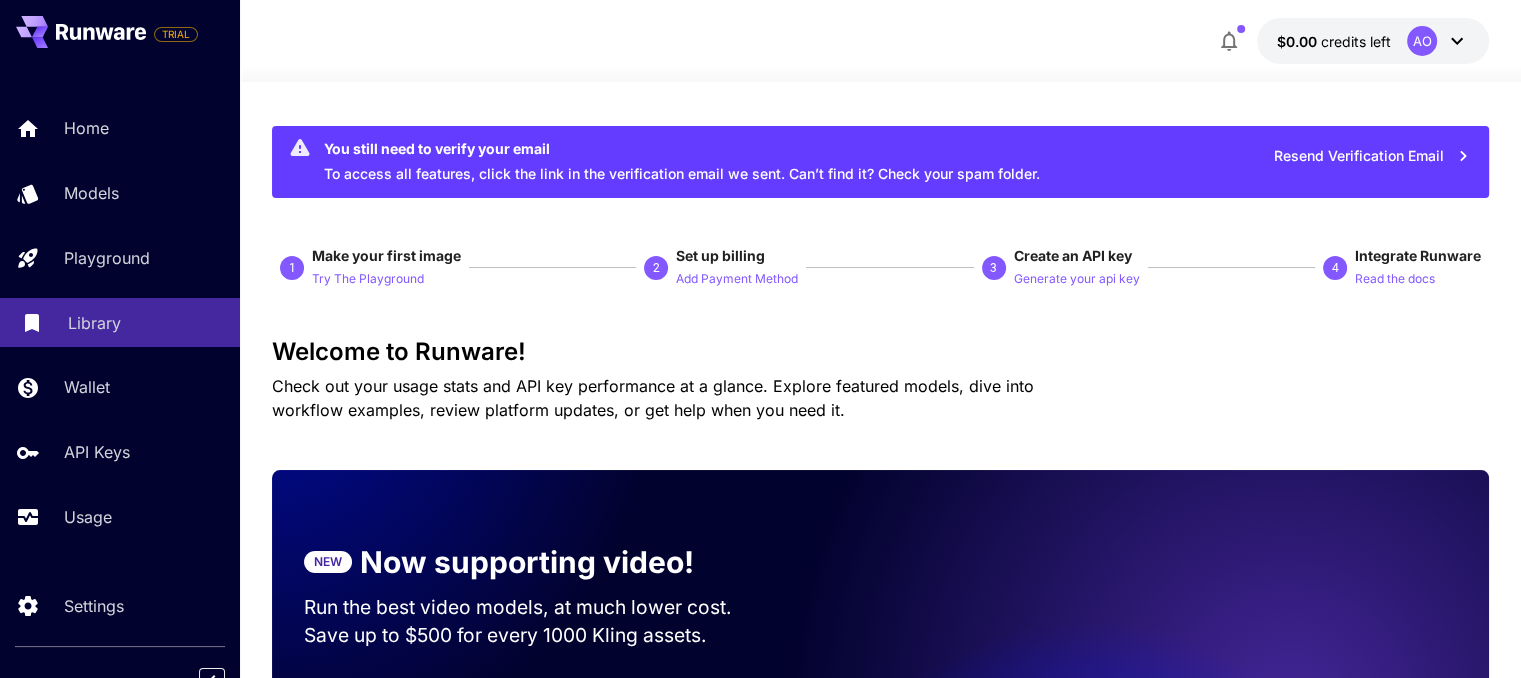 click on "Library" at bounding box center (94, 323) 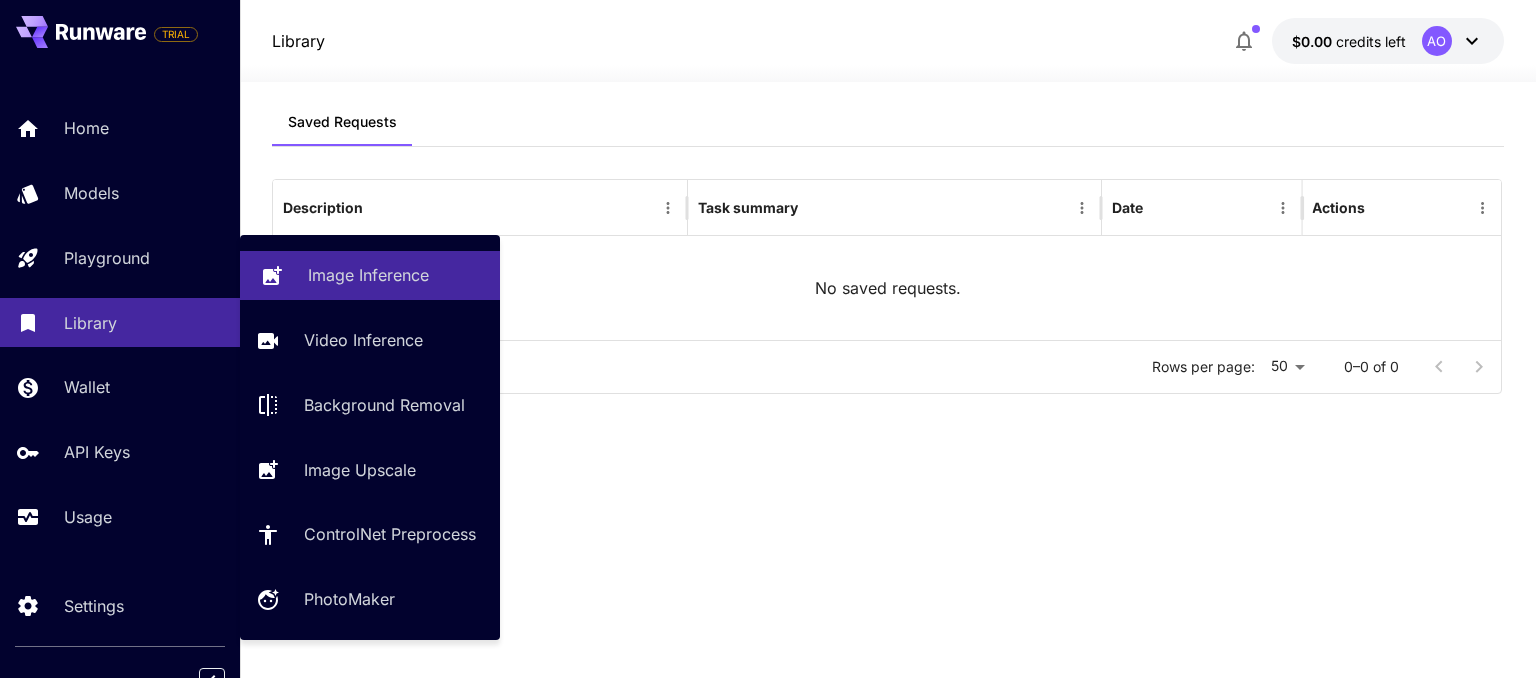click on "Image Inference" at bounding box center [368, 275] 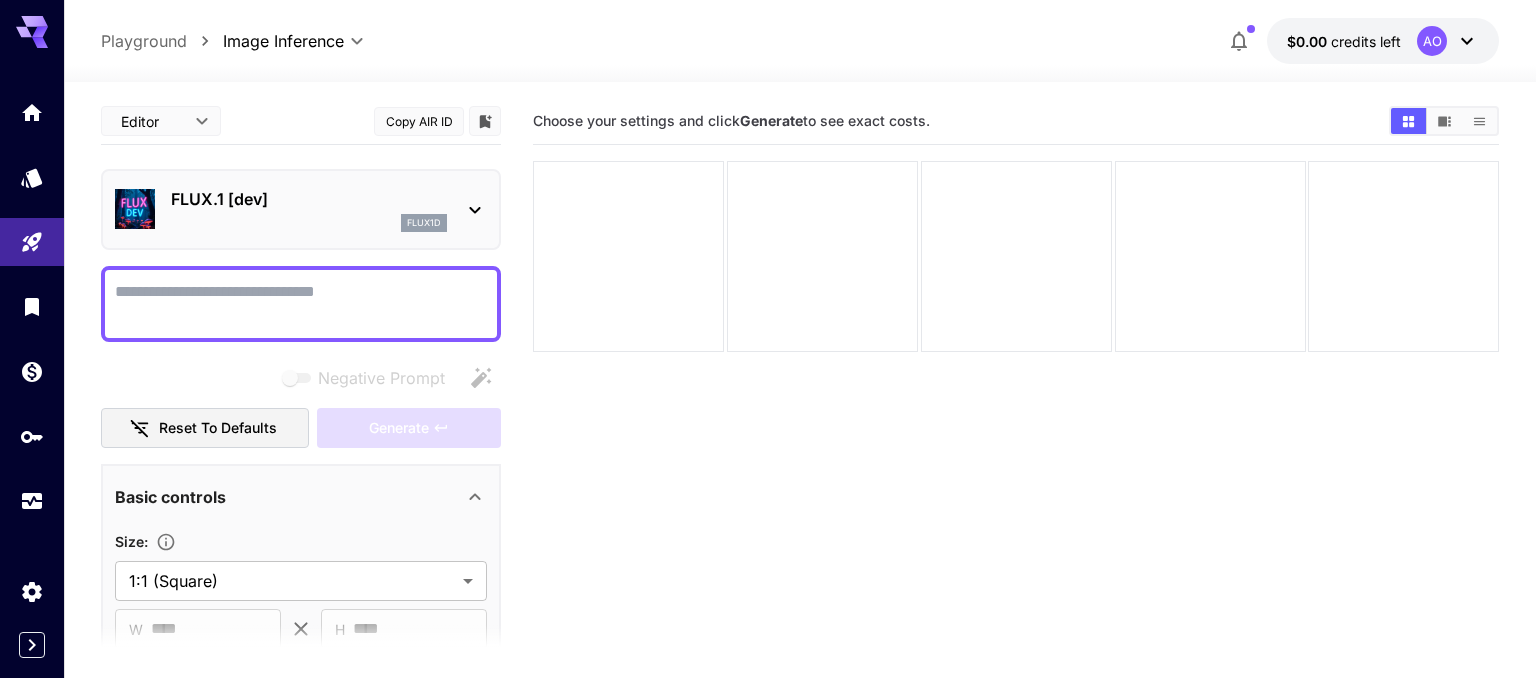 type on "**********" 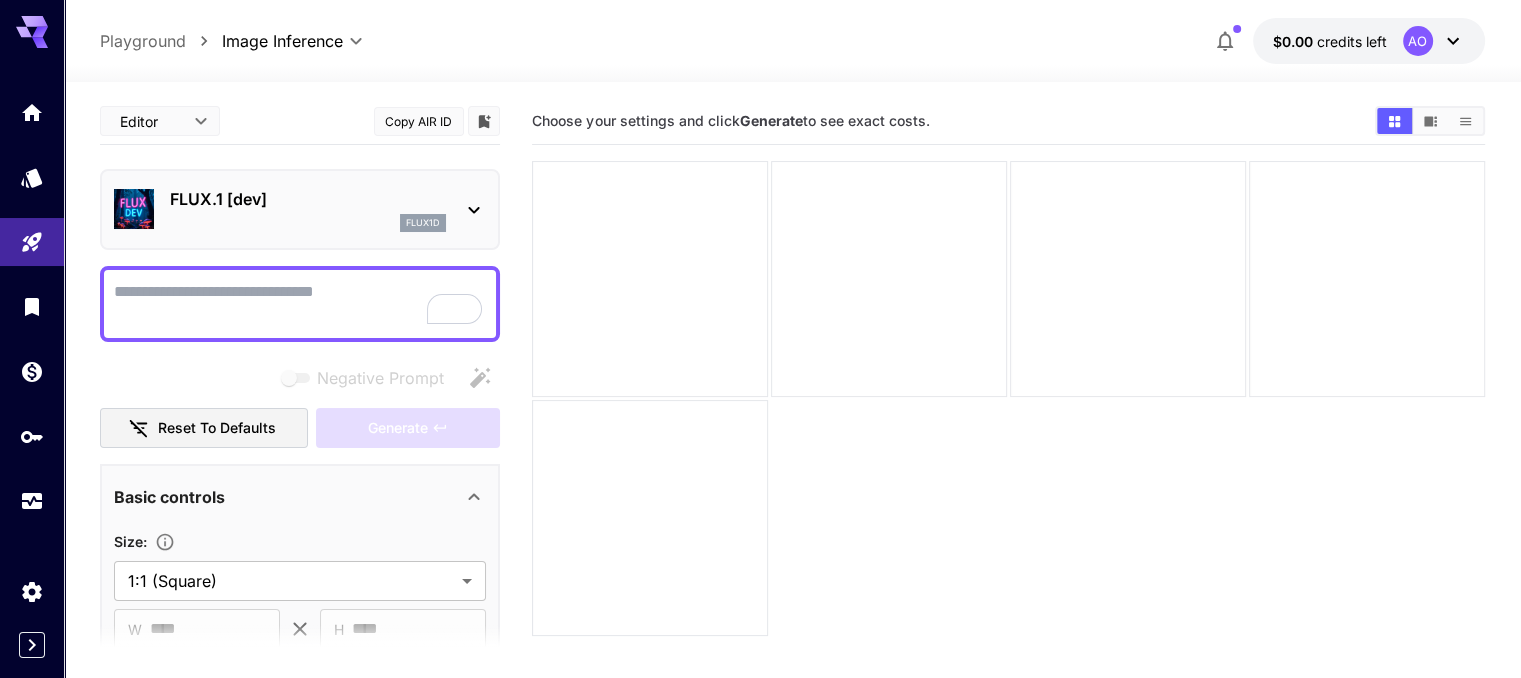 click on "Negative Prompt" at bounding box center [300, 304] 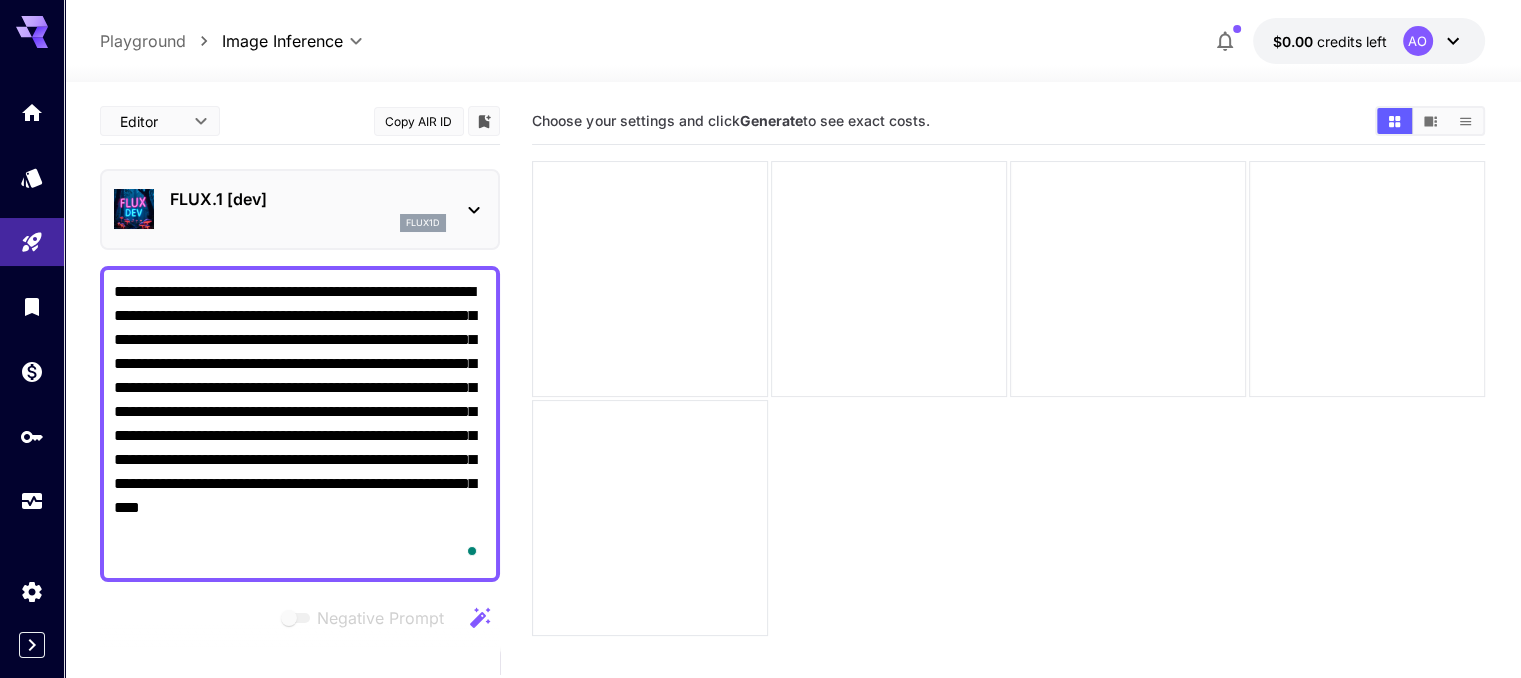 scroll, scrollTop: 91, scrollLeft: 0, axis: vertical 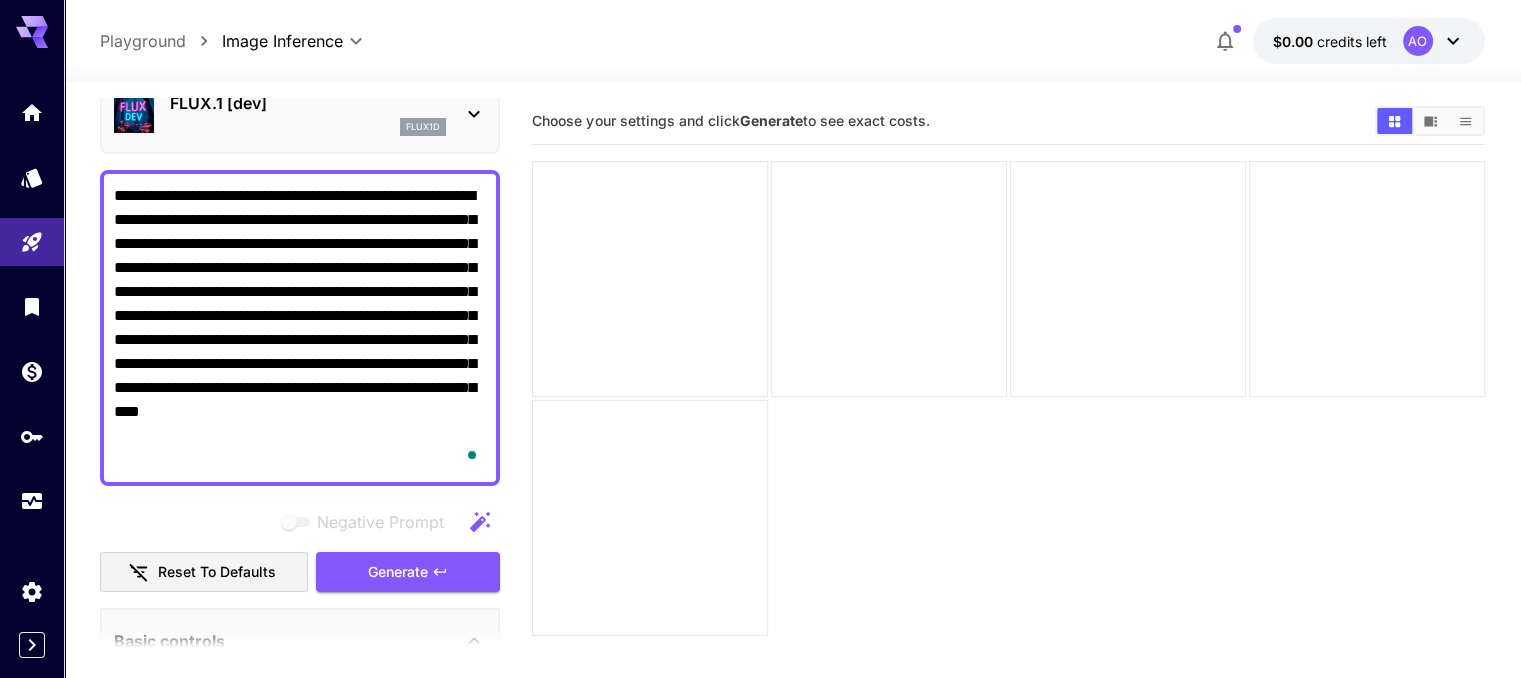 type on "**********" 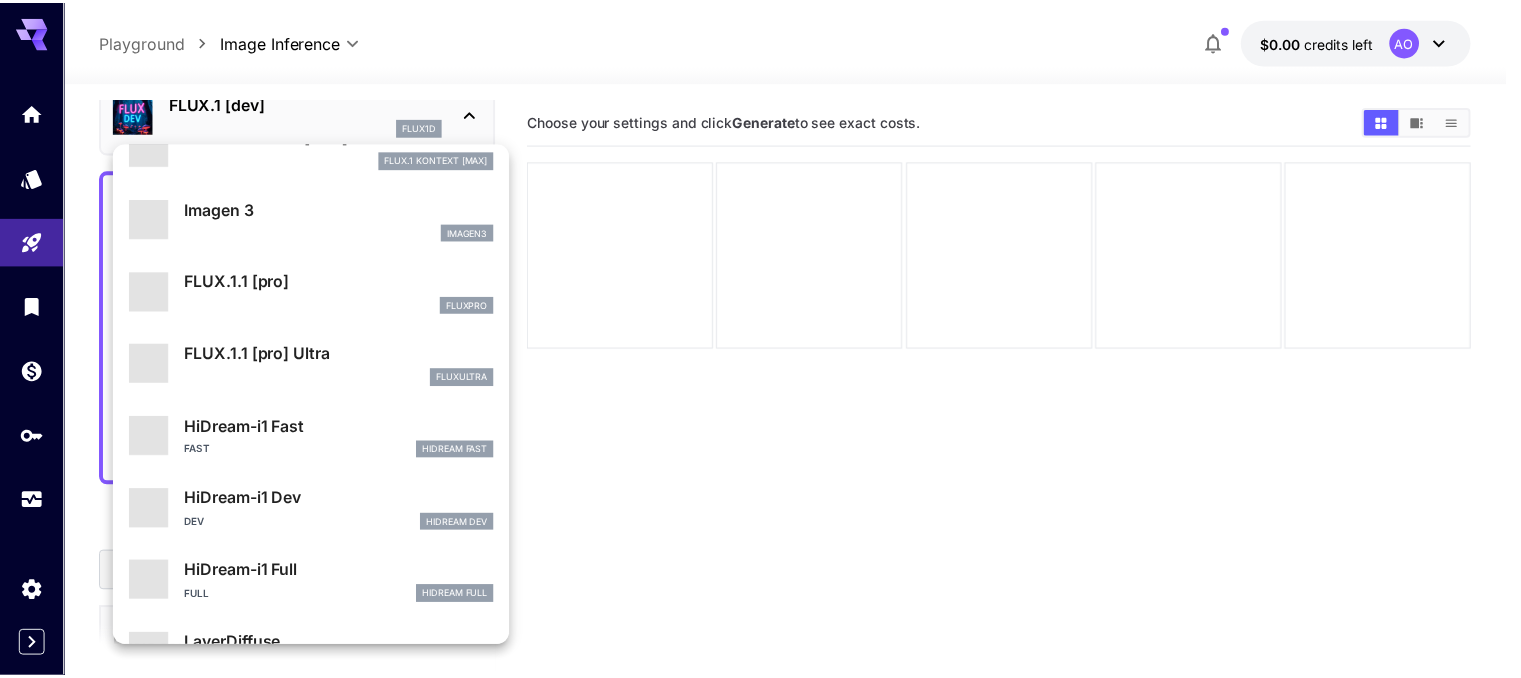 scroll, scrollTop: 981, scrollLeft: 0, axis: vertical 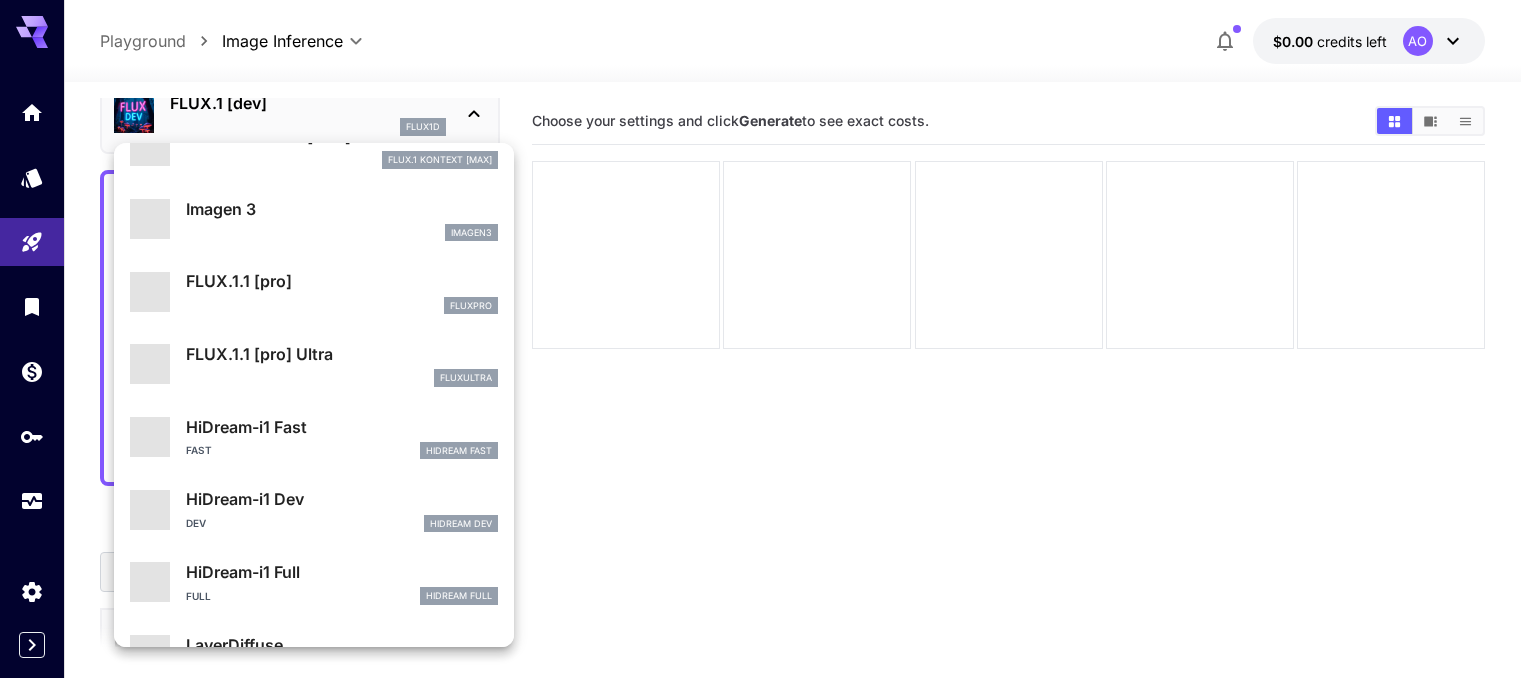 click at bounding box center (768, 339) 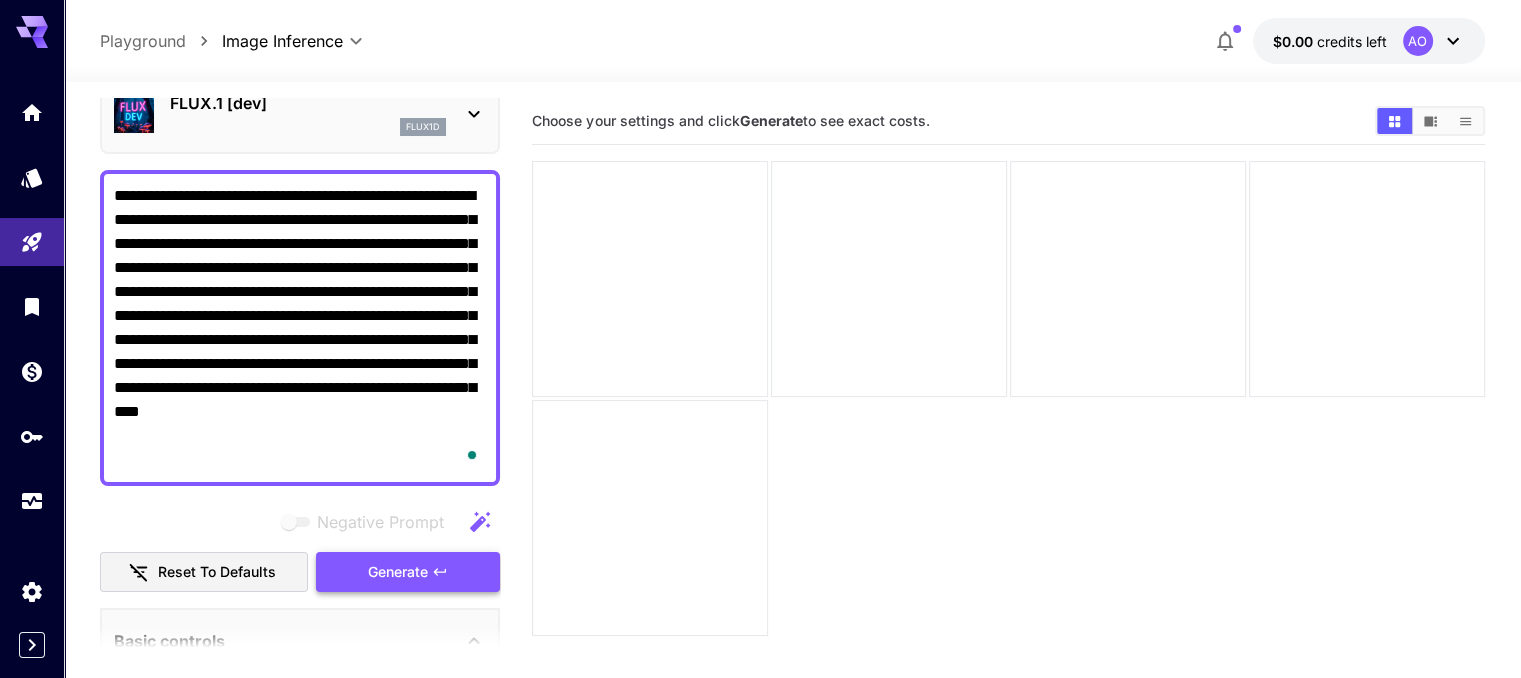 click on "Generate" at bounding box center [408, 572] 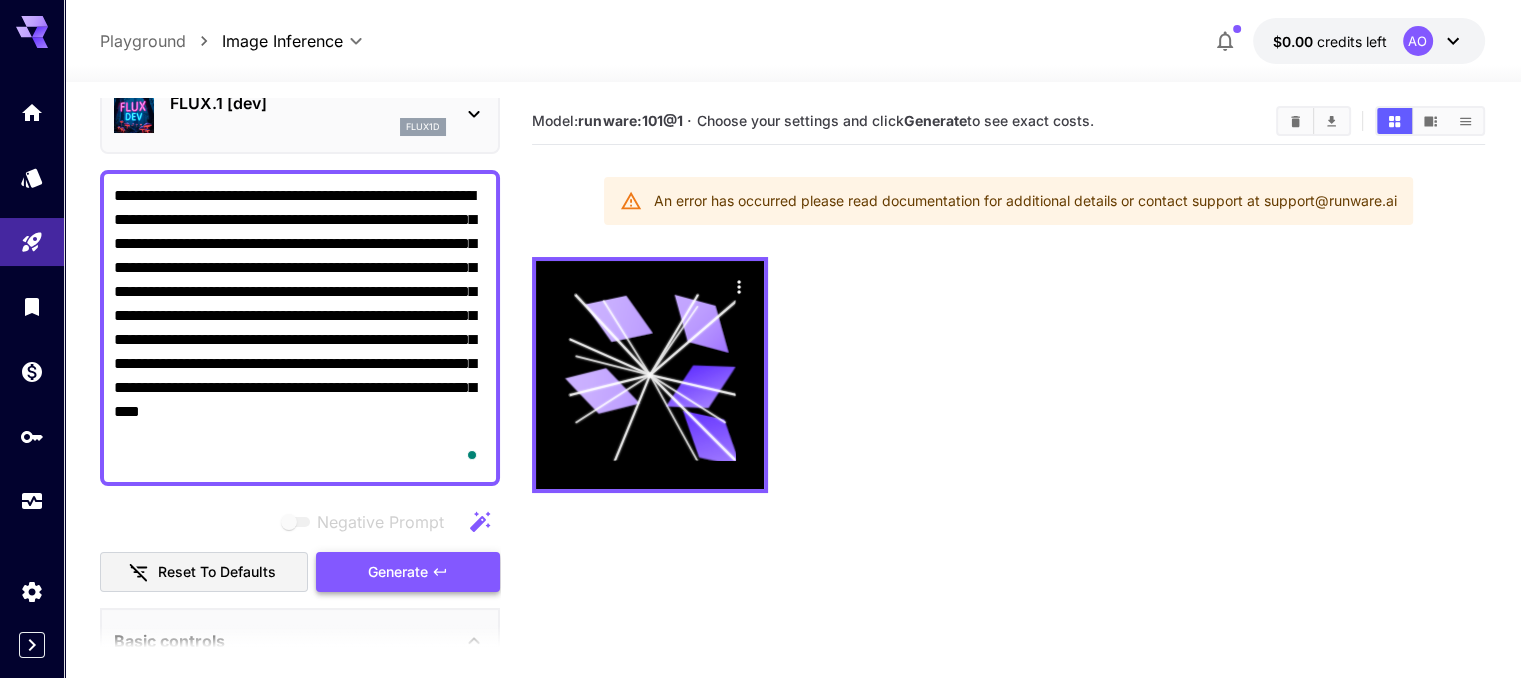 scroll, scrollTop: 336, scrollLeft: 0, axis: vertical 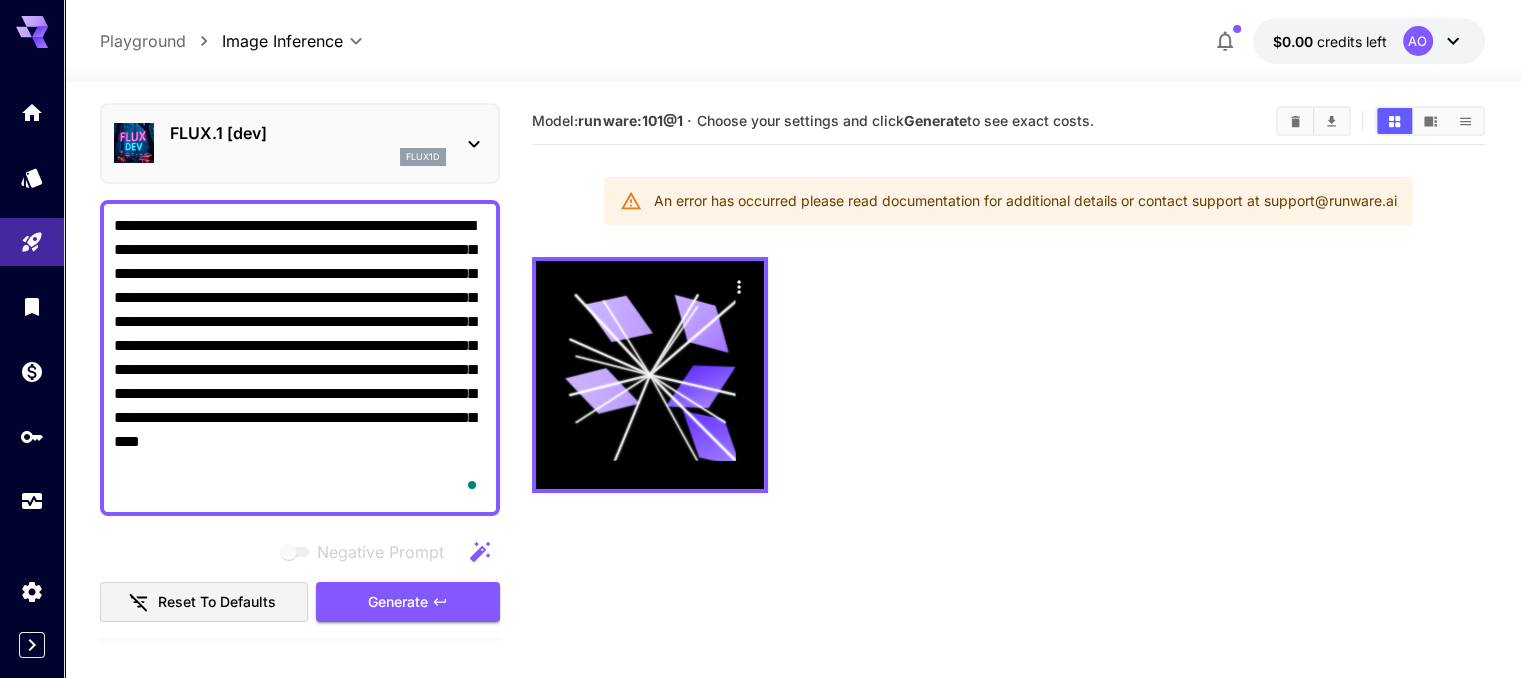 click on "FLUX.1 [dev] flux1d" at bounding box center [300, 143] 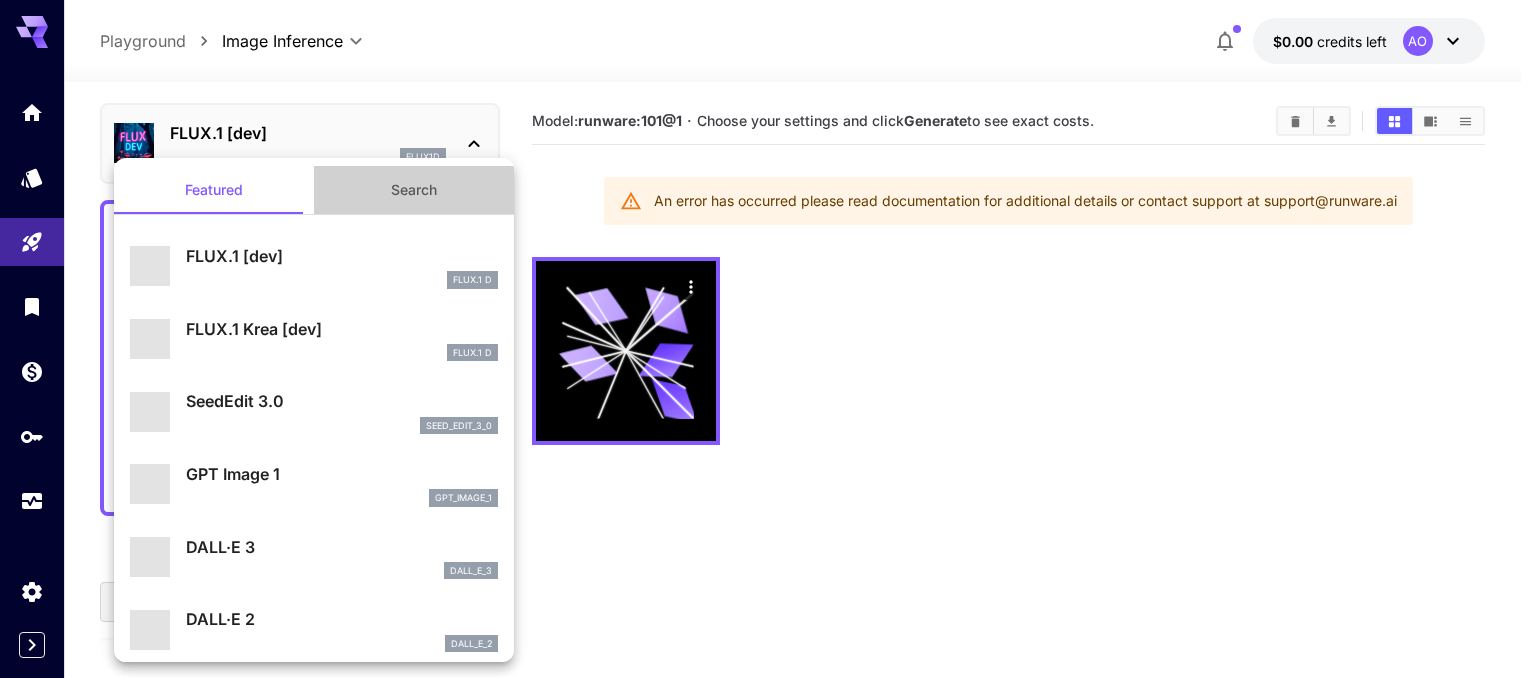 click on "Search" at bounding box center [414, 190] 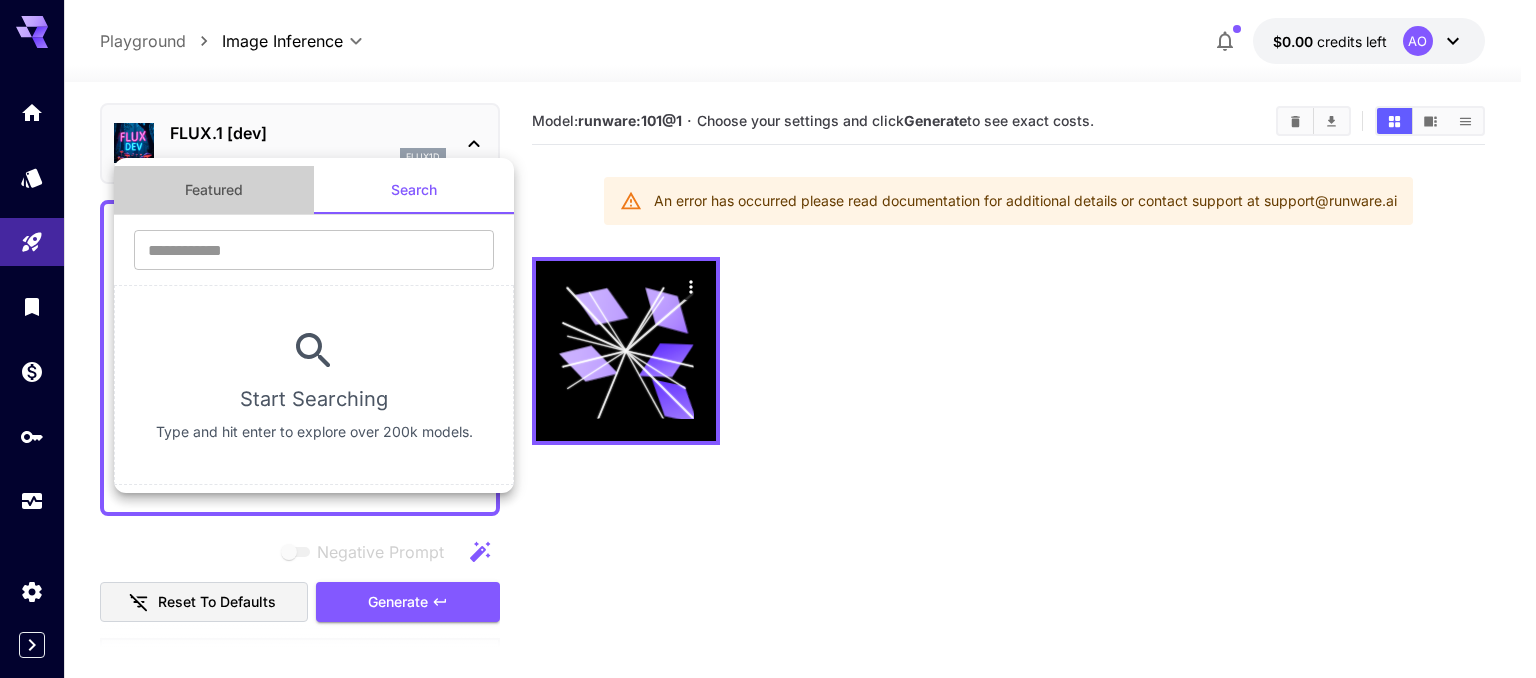 click on "Featured" at bounding box center [214, 190] 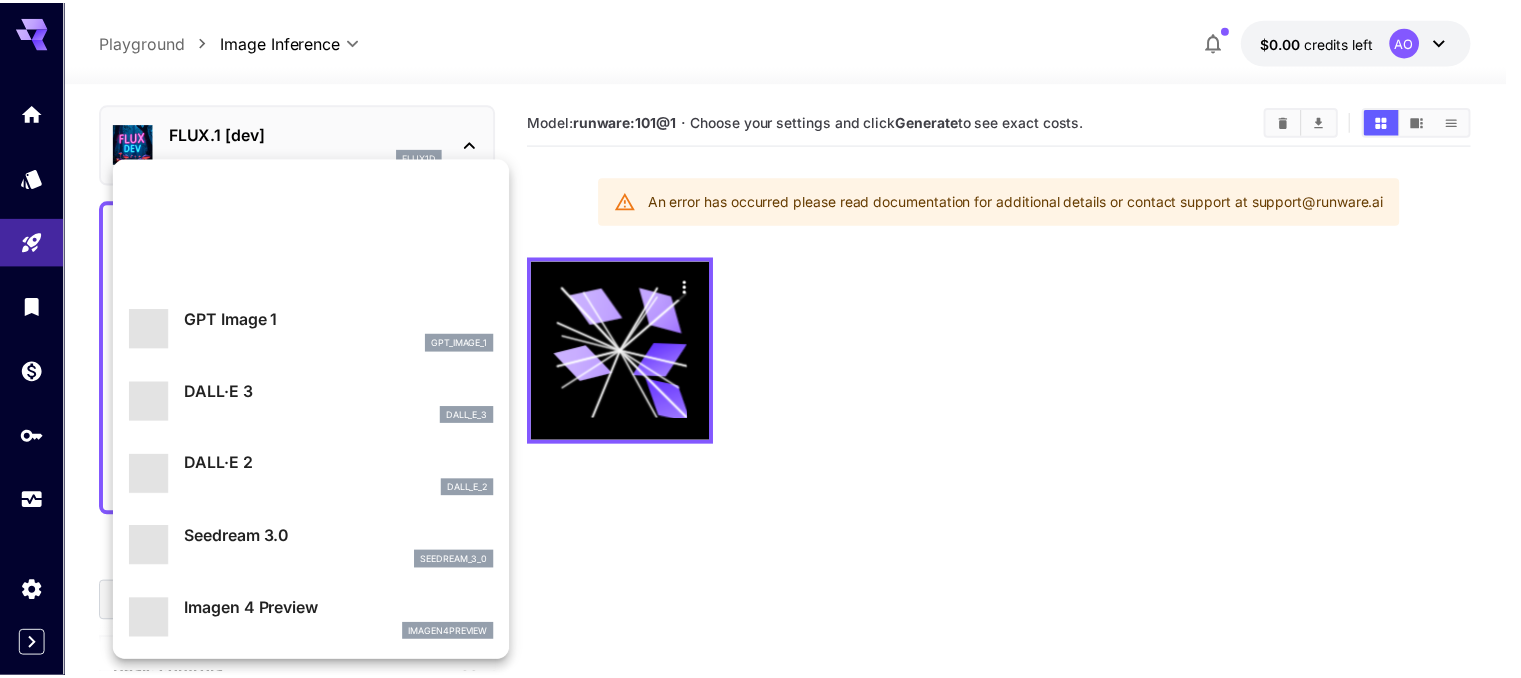 scroll, scrollTop: 0, scrollLeft: 0, axis: both 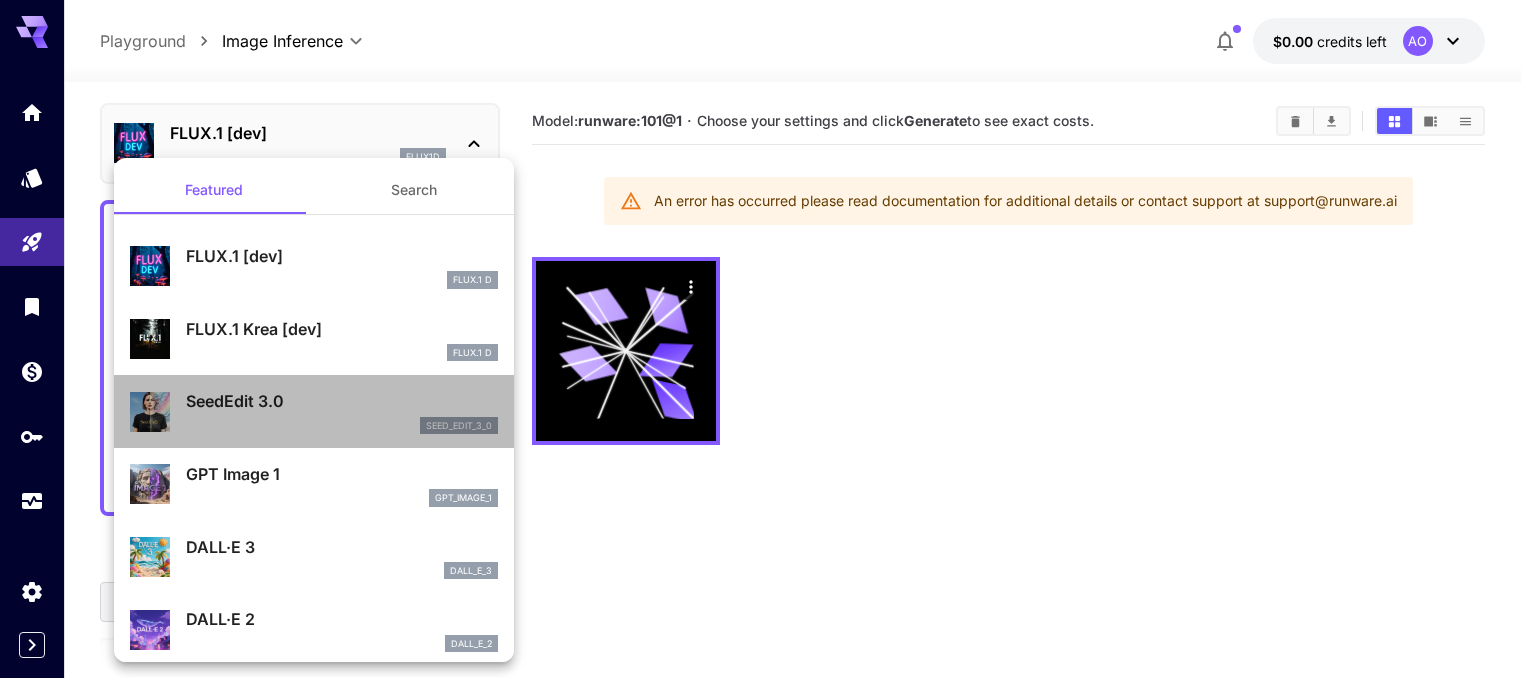 click on "SeedEdit 3.0" at bounding box center [342, 401] 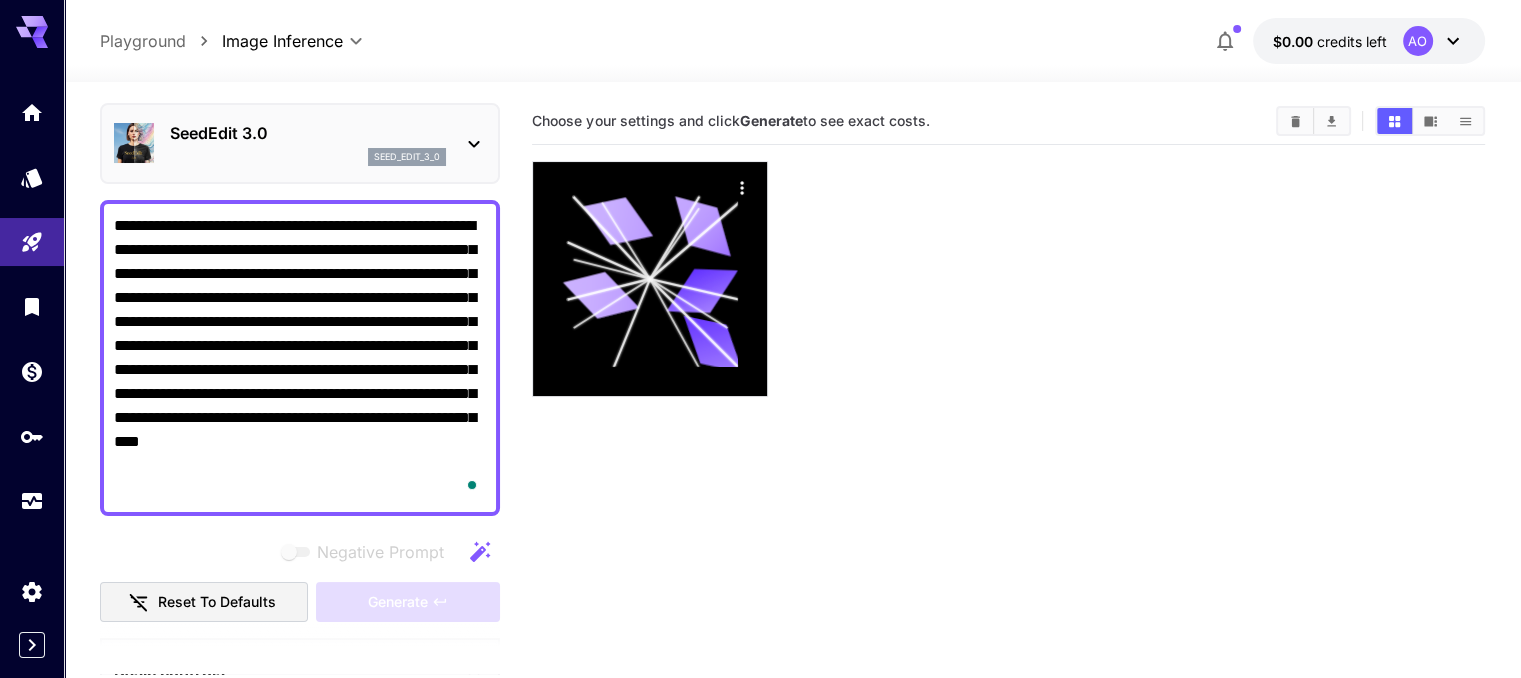 click on "SeedEdit 3.0 seed_edit_3_0" at bounding box center (300, 143) 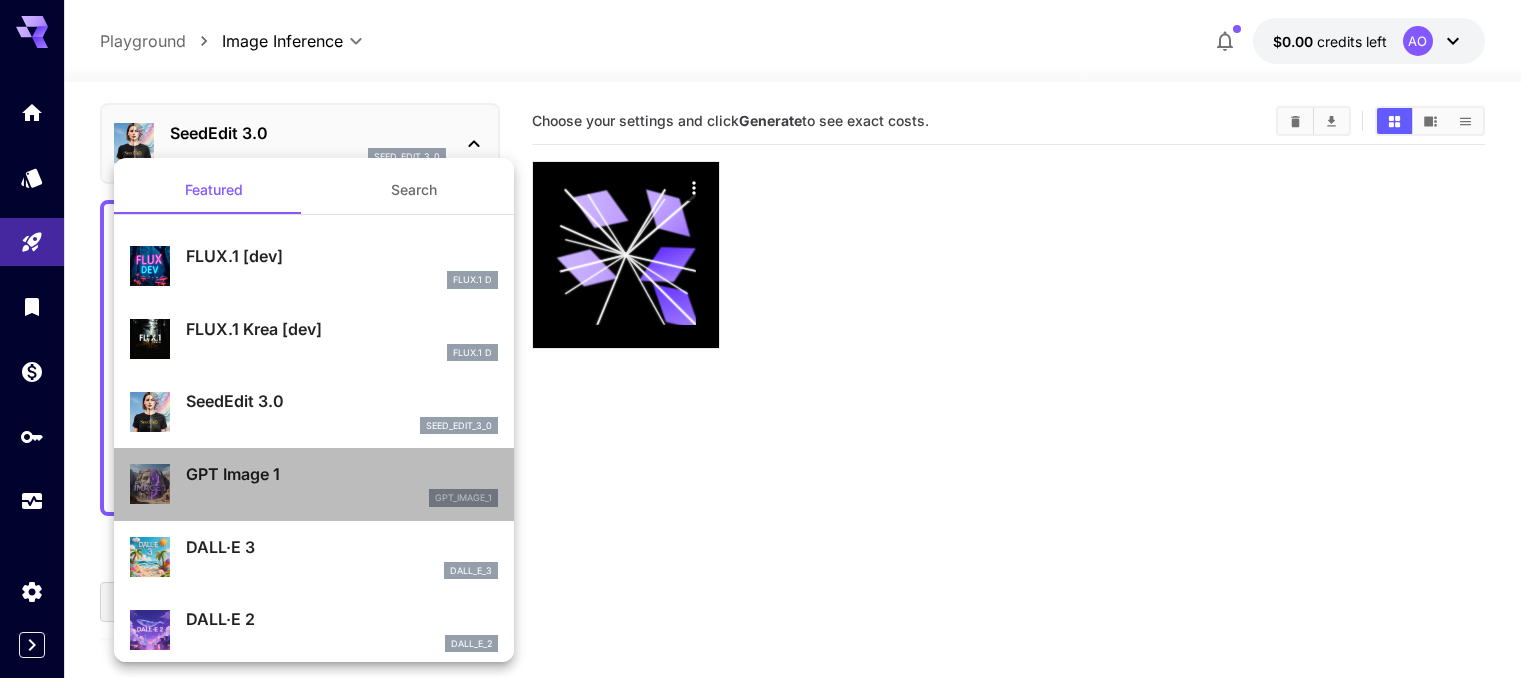 click on "GPT Image 1" at bounding box center (342, 474) 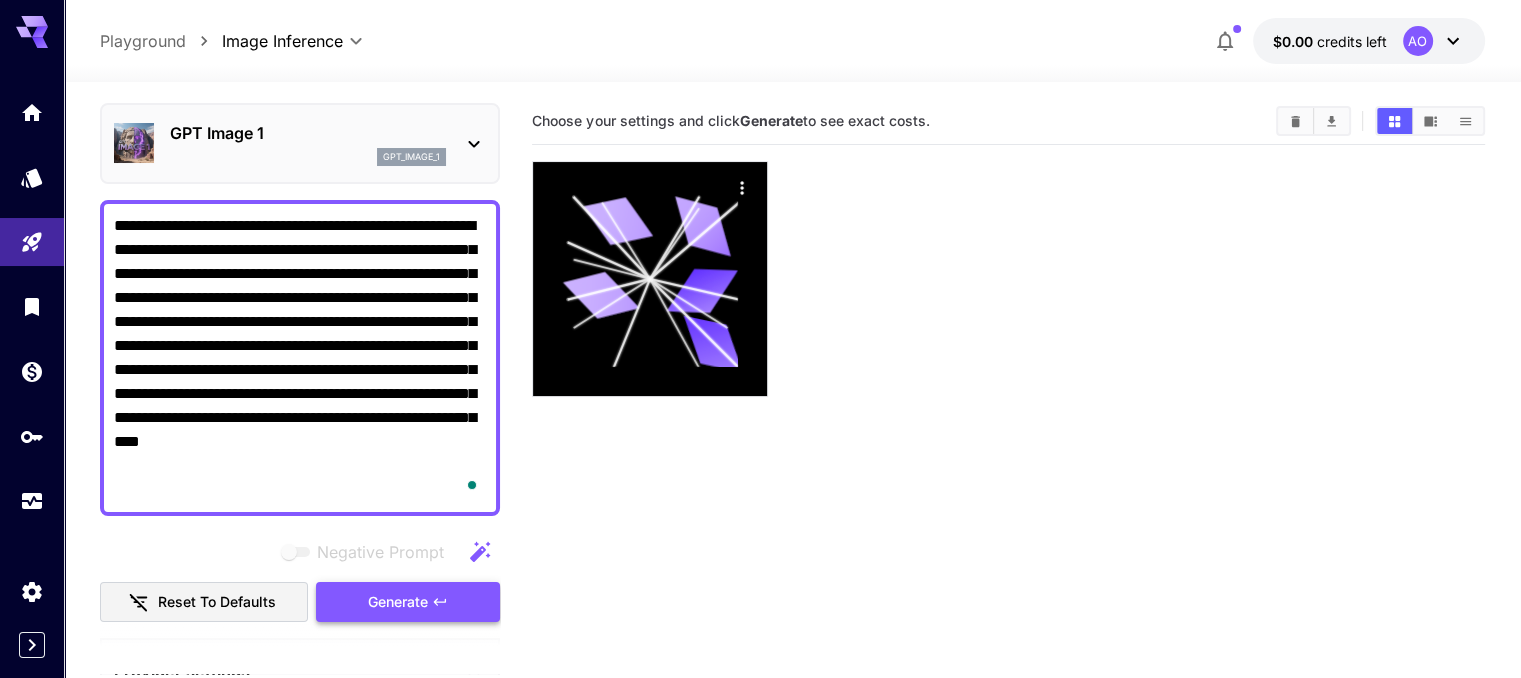 click on "Generate" at bounding box center [408, 602] 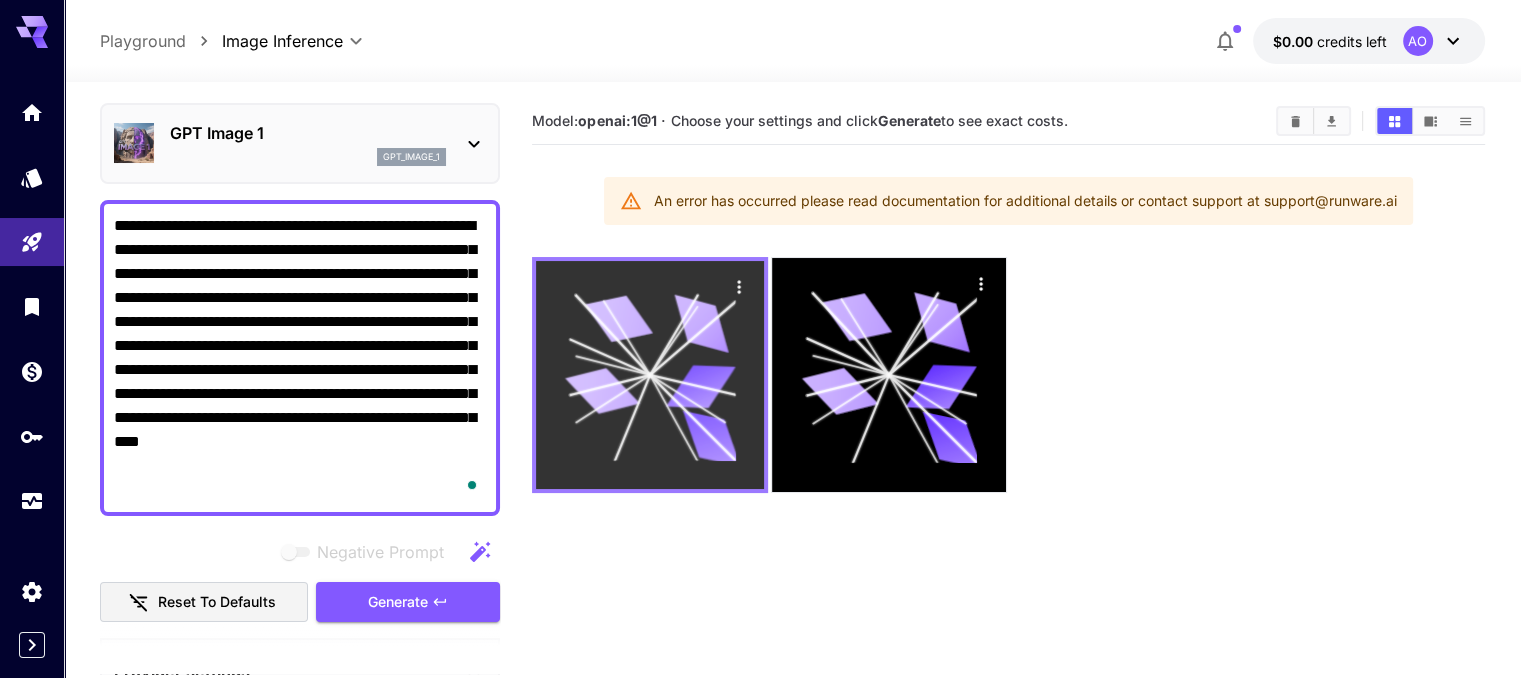 click 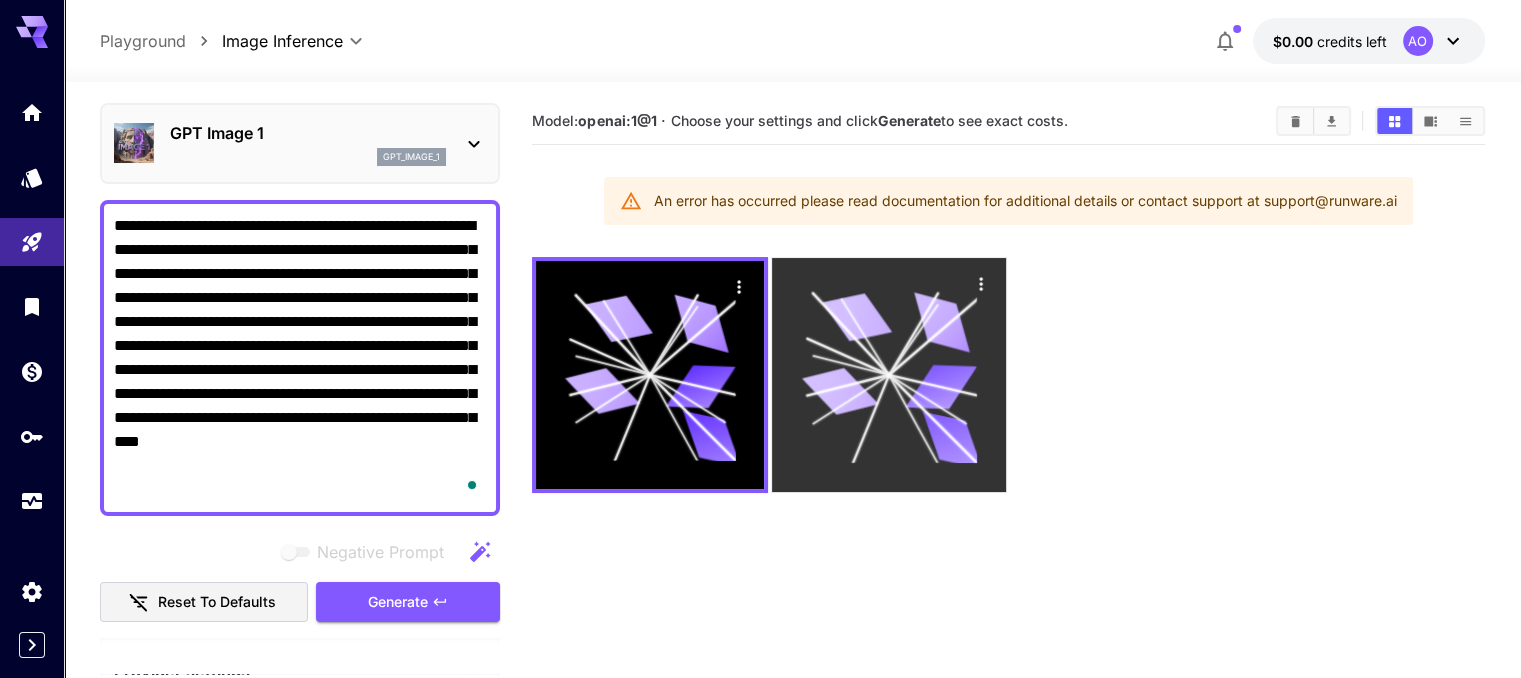 click 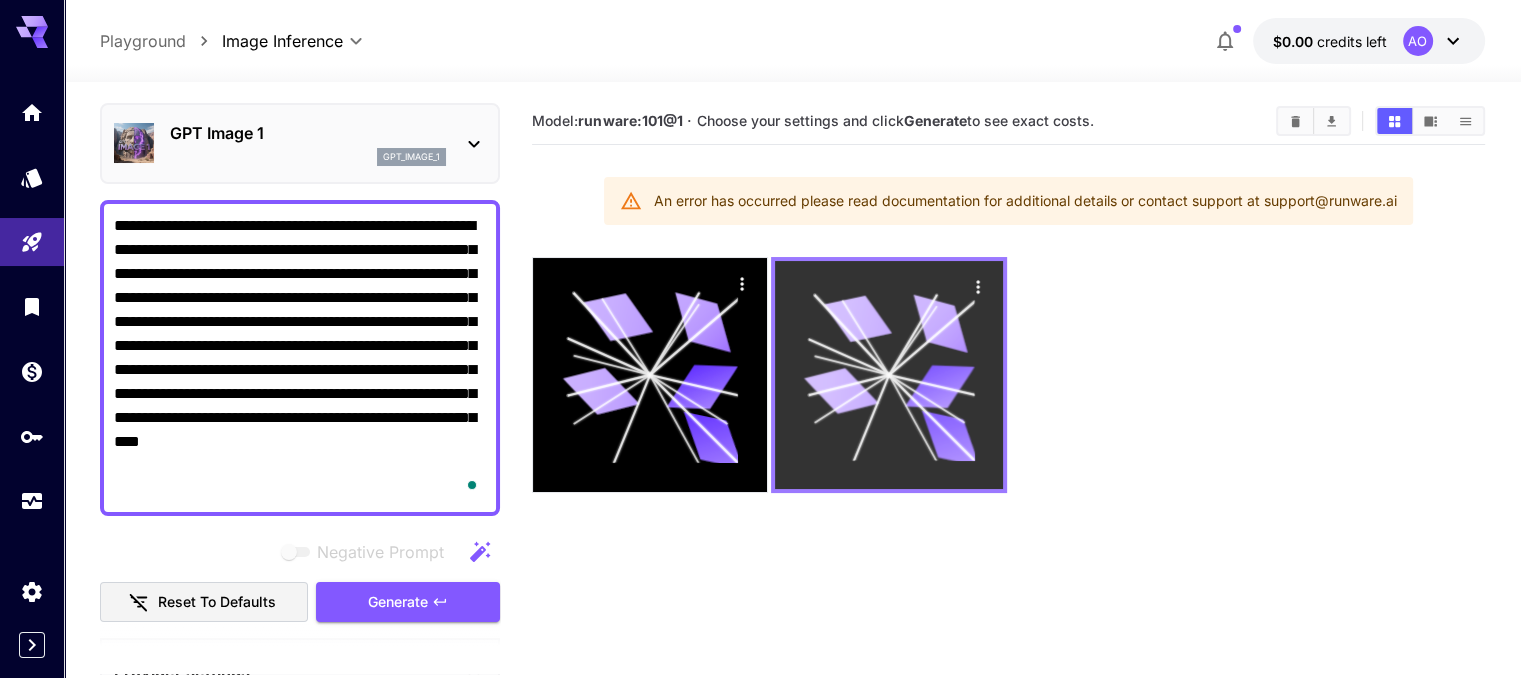 click 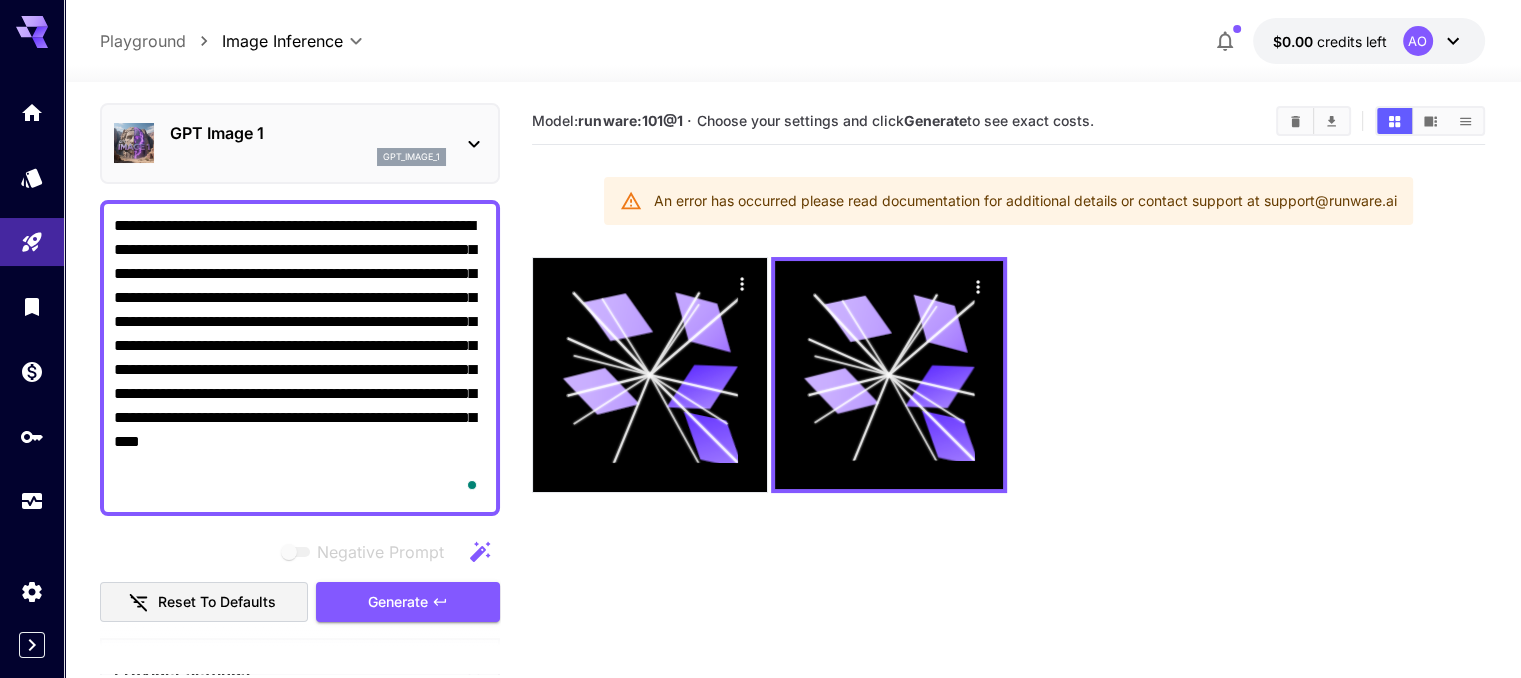 scroll, scrollTop: 116, scrollLeft: 0, axis: vertical 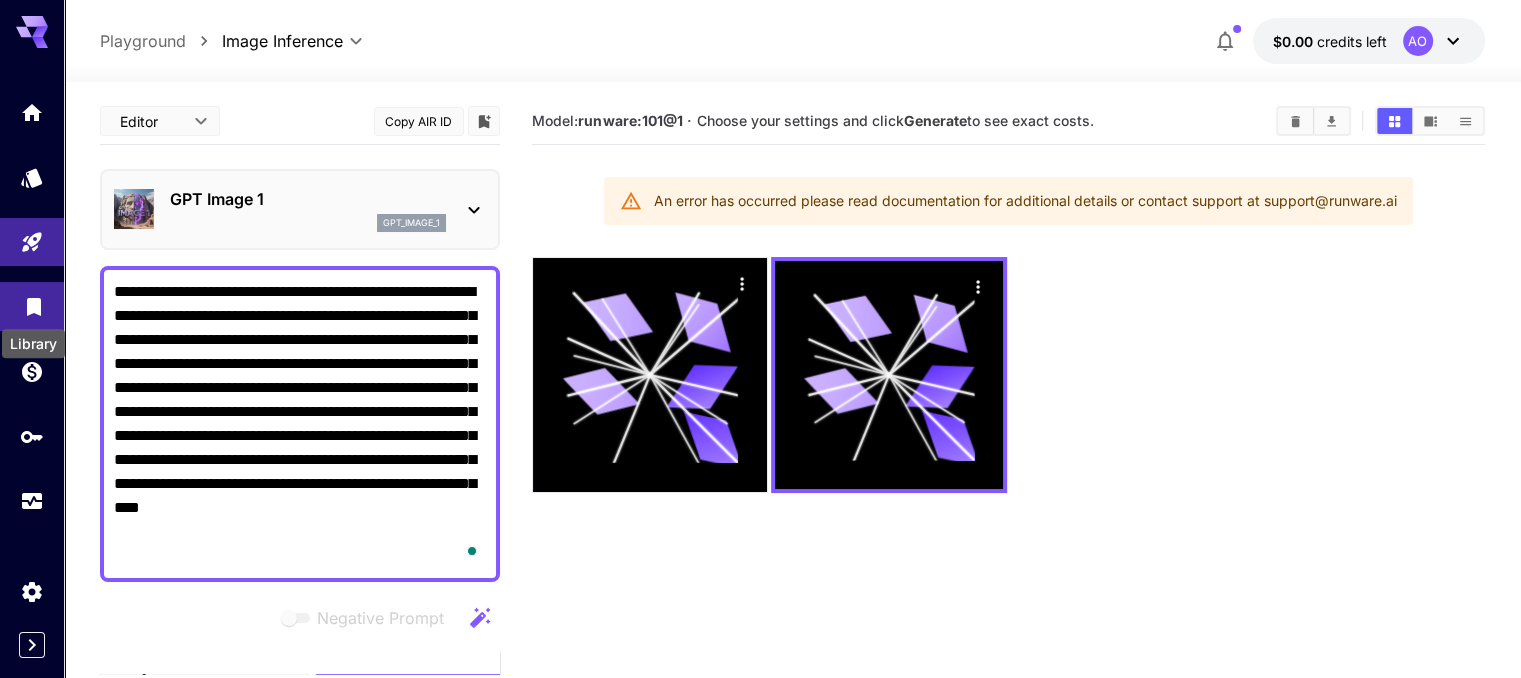 click 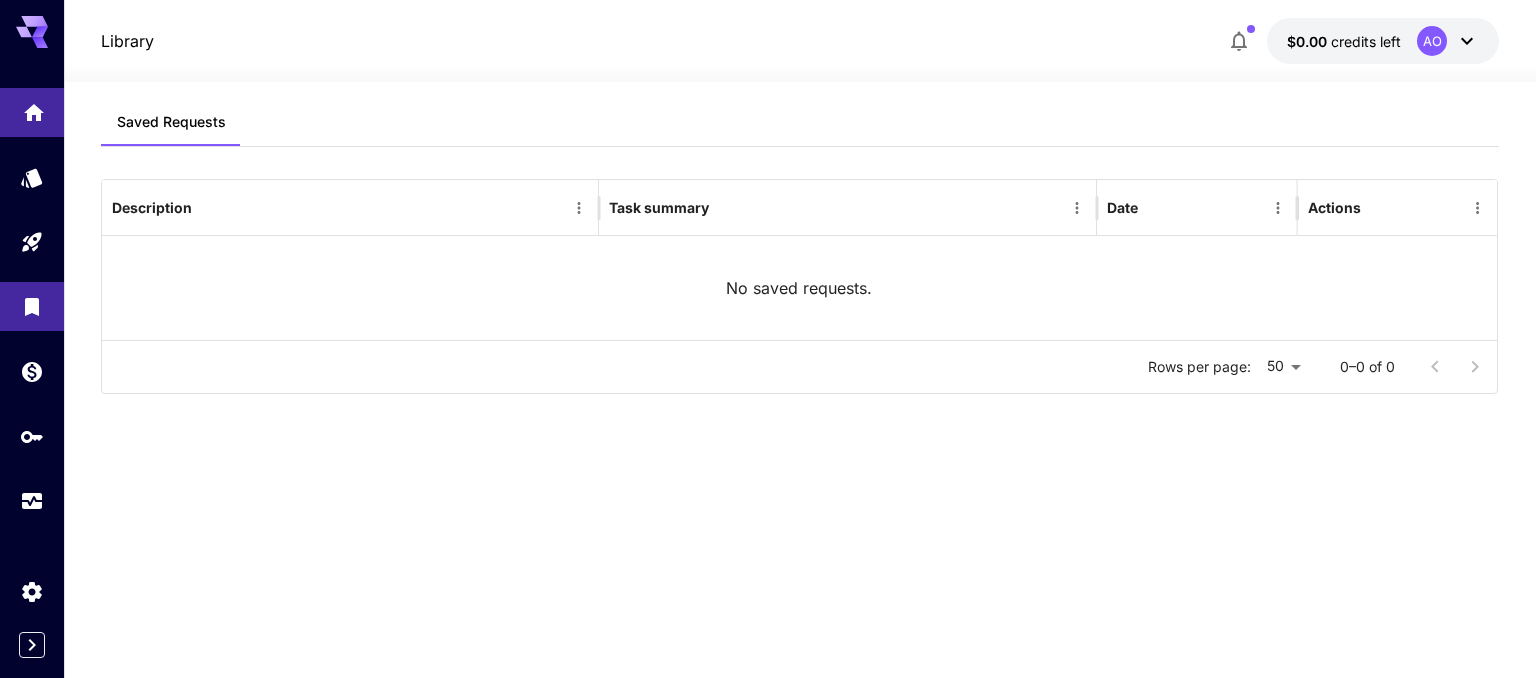 click at bounding box center [32, 112] 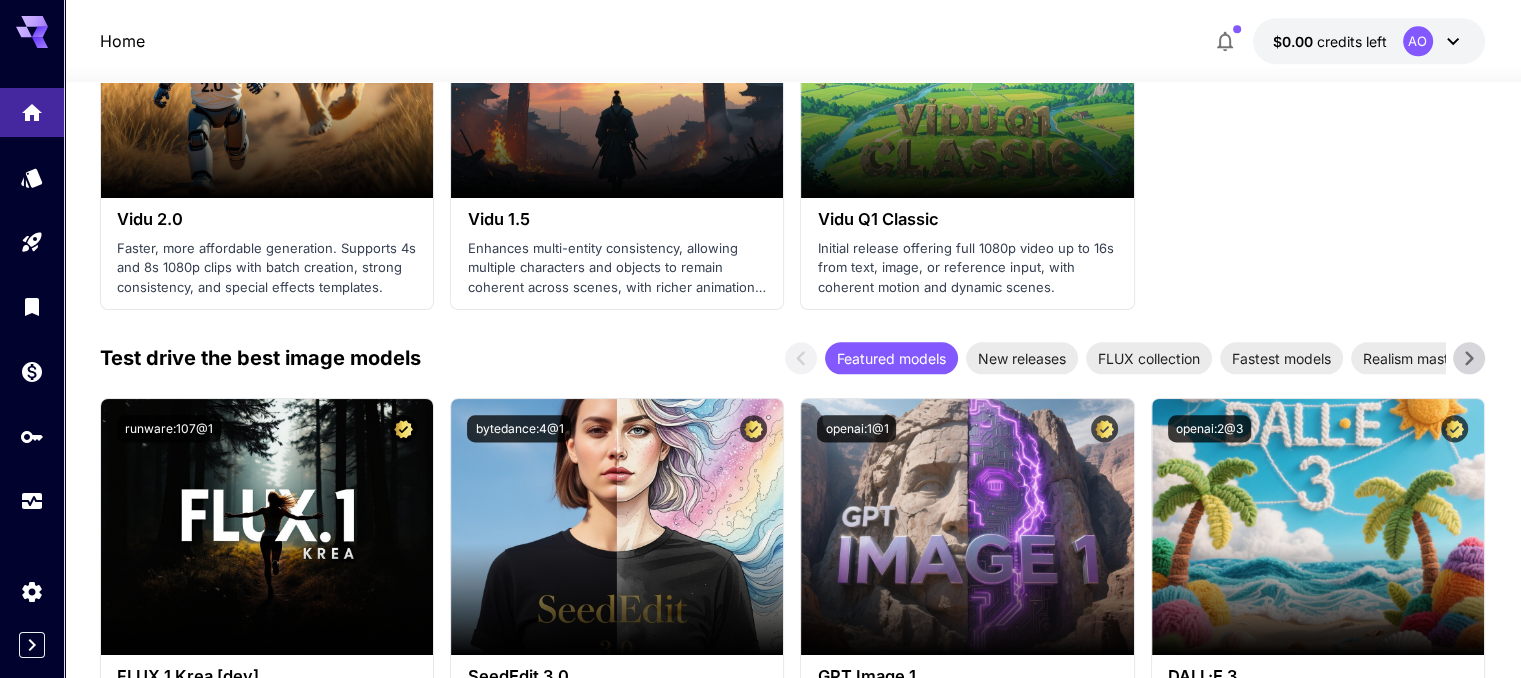 scroll, scrollTop: 2428, scrollLeft: 0, axis: vertical 